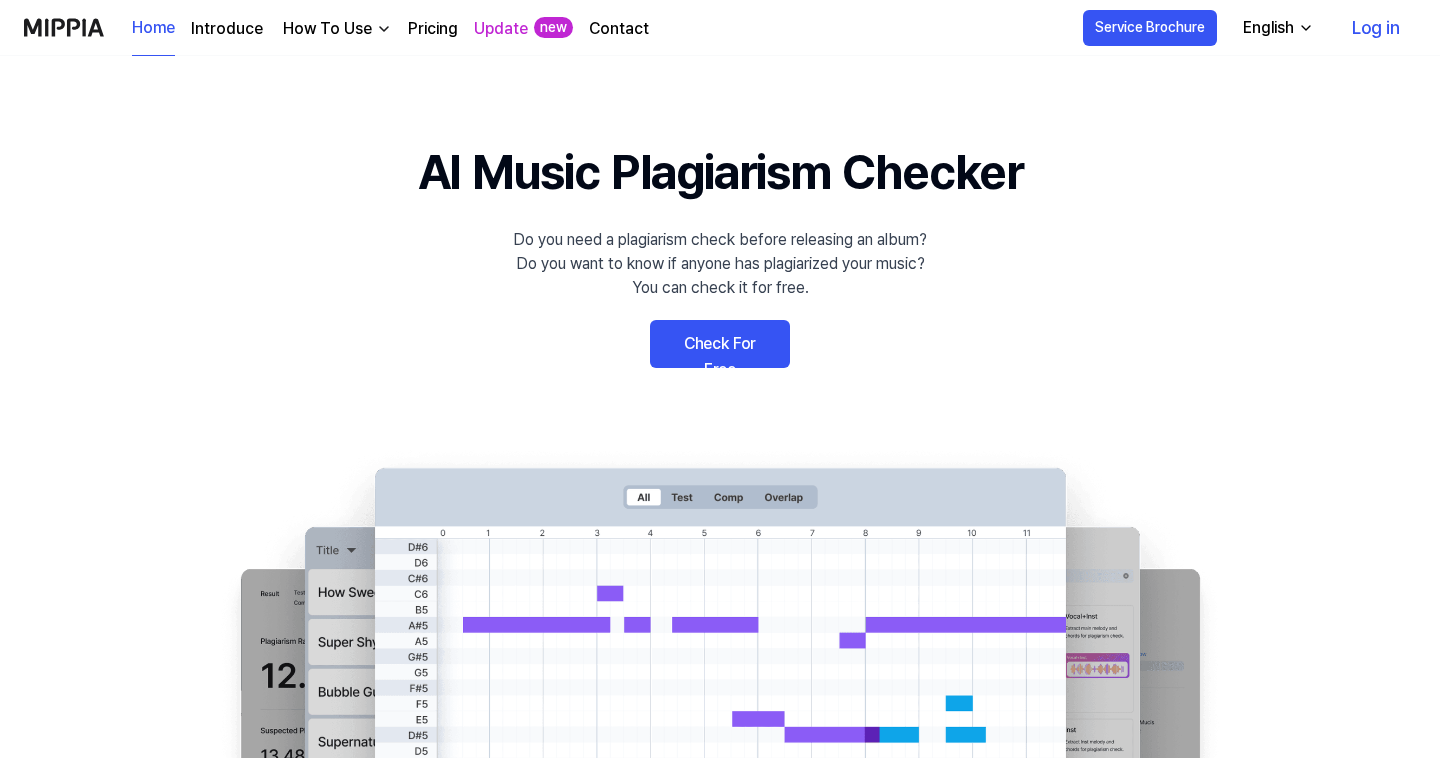 scroll, scrollTop: 231, scrollLeft: 0, axis: vertical 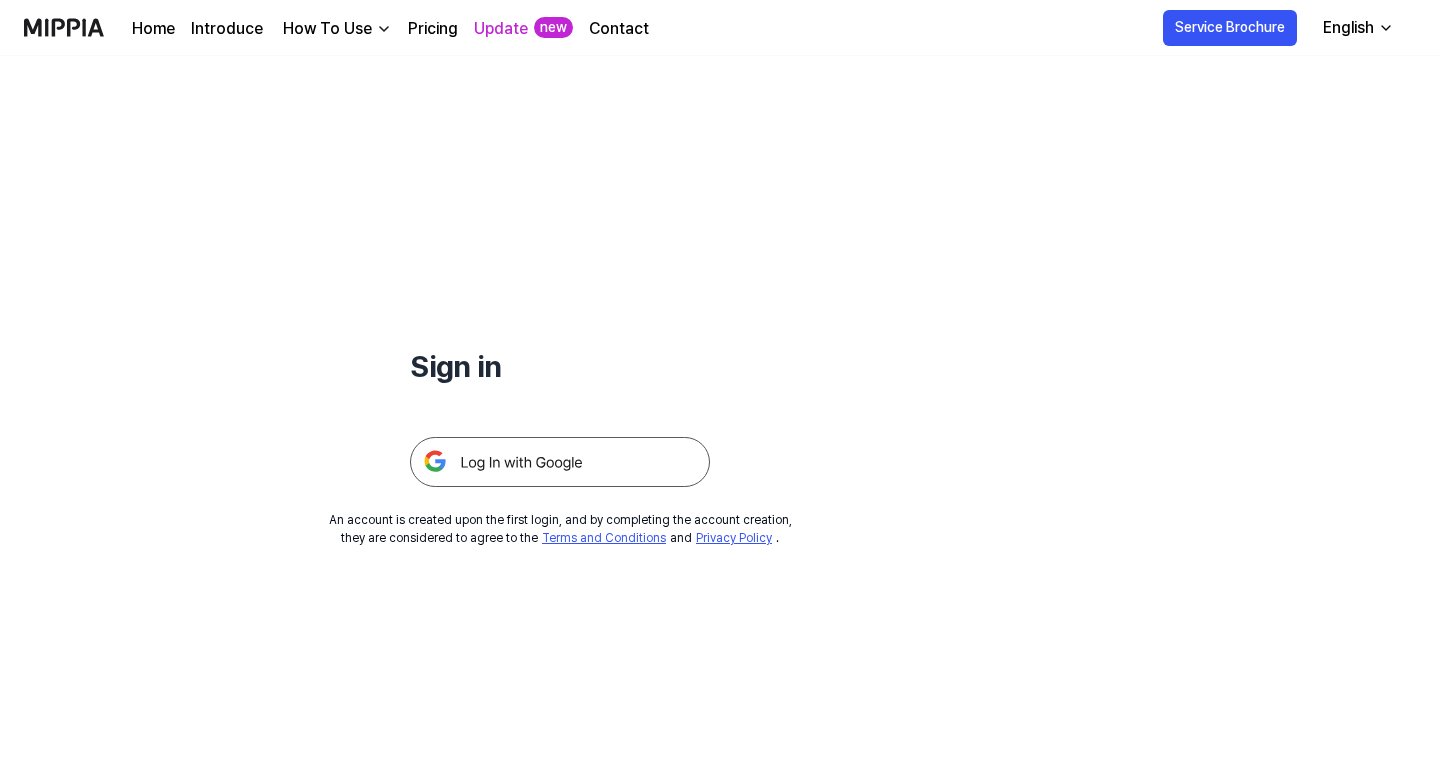 click at bounding box center [560, 462] 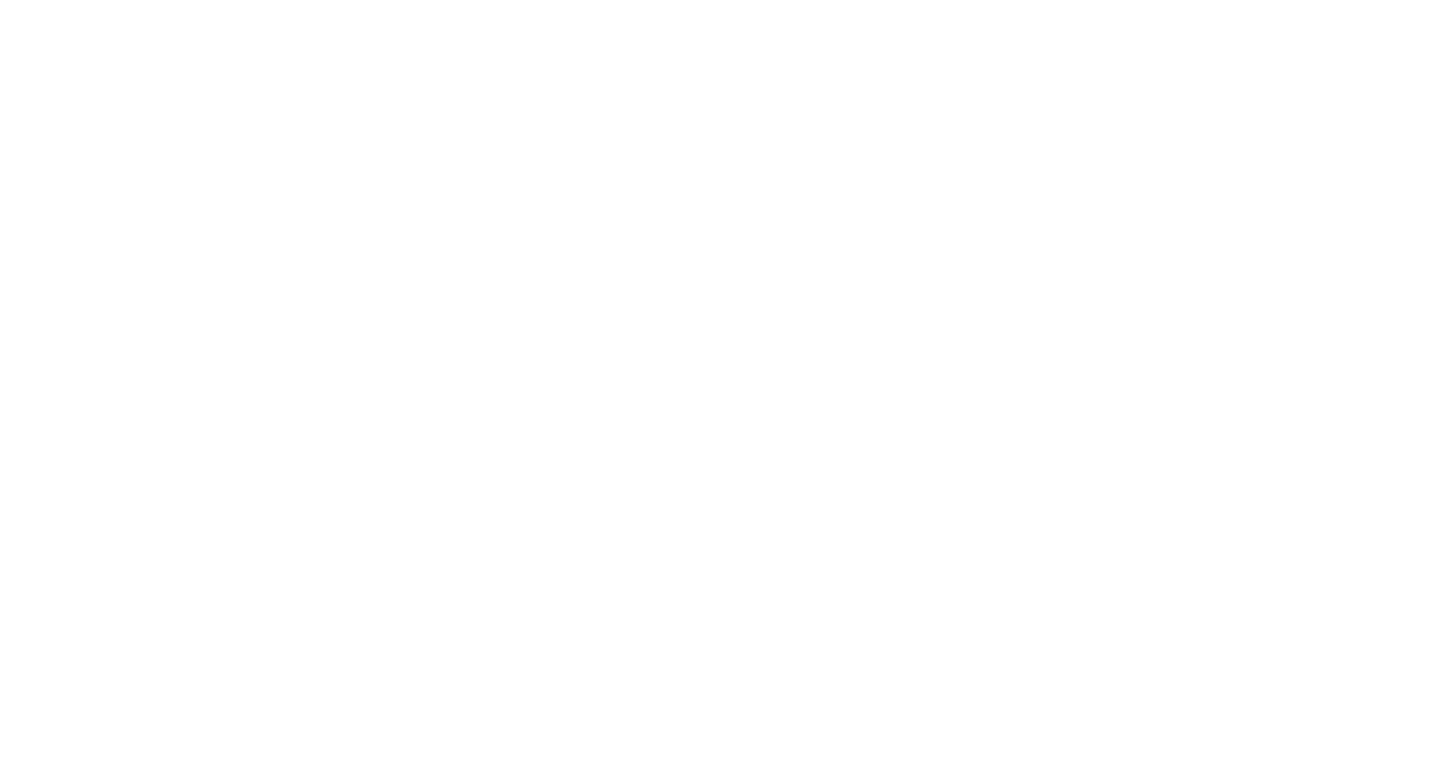 scroll, scrollTop: 0, scrollLeft: 0, axis: both 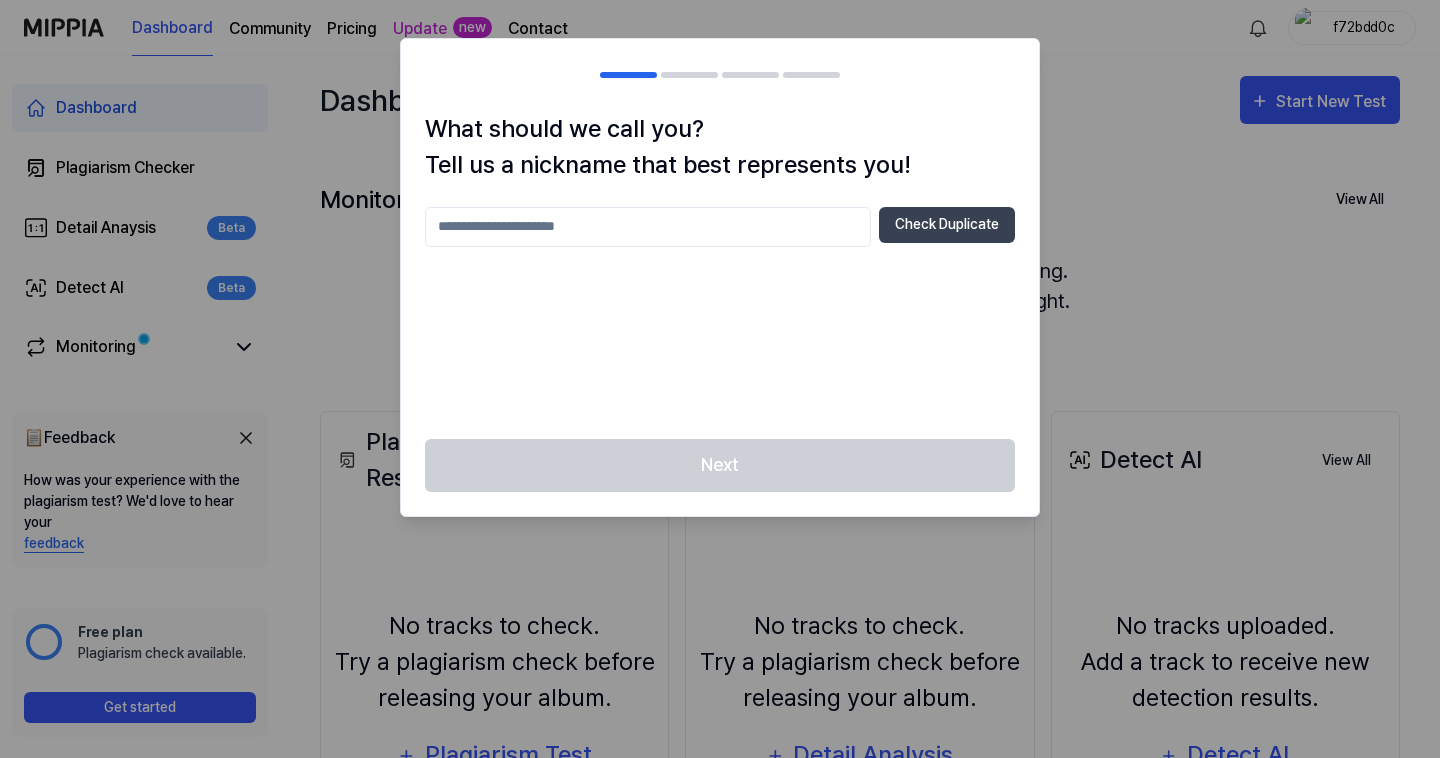 click at bounding box center [648, 227] 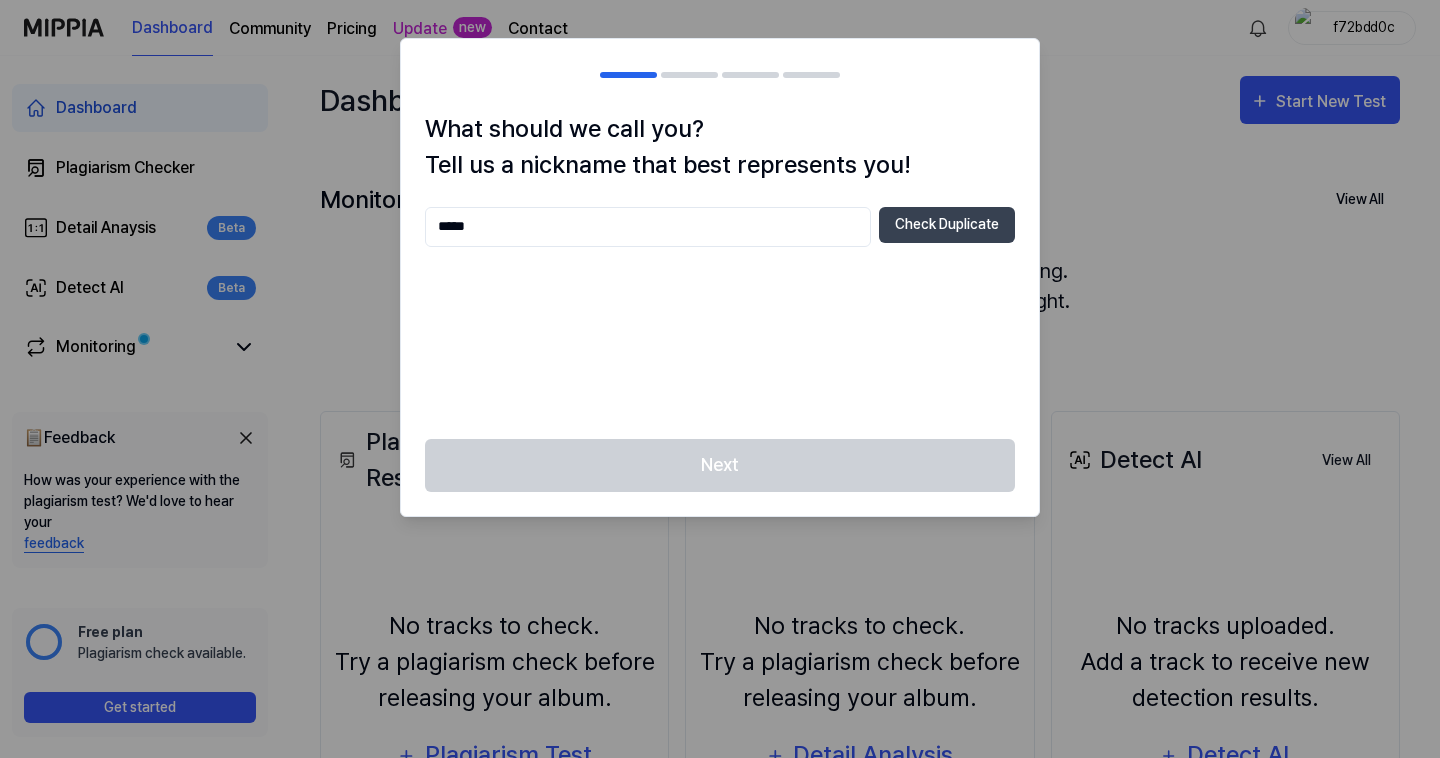type on "*****" 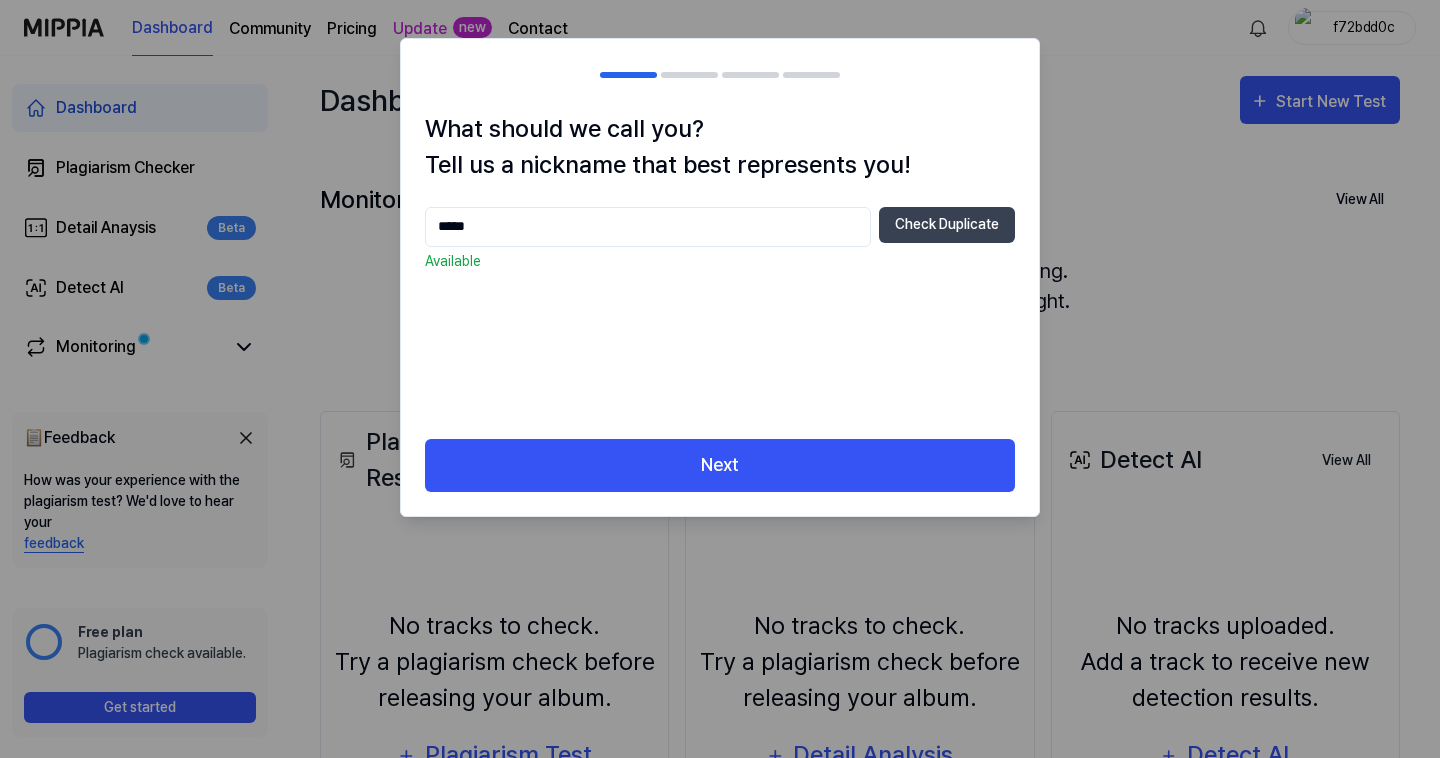 click on "Next" at bounding box center (720, 465) 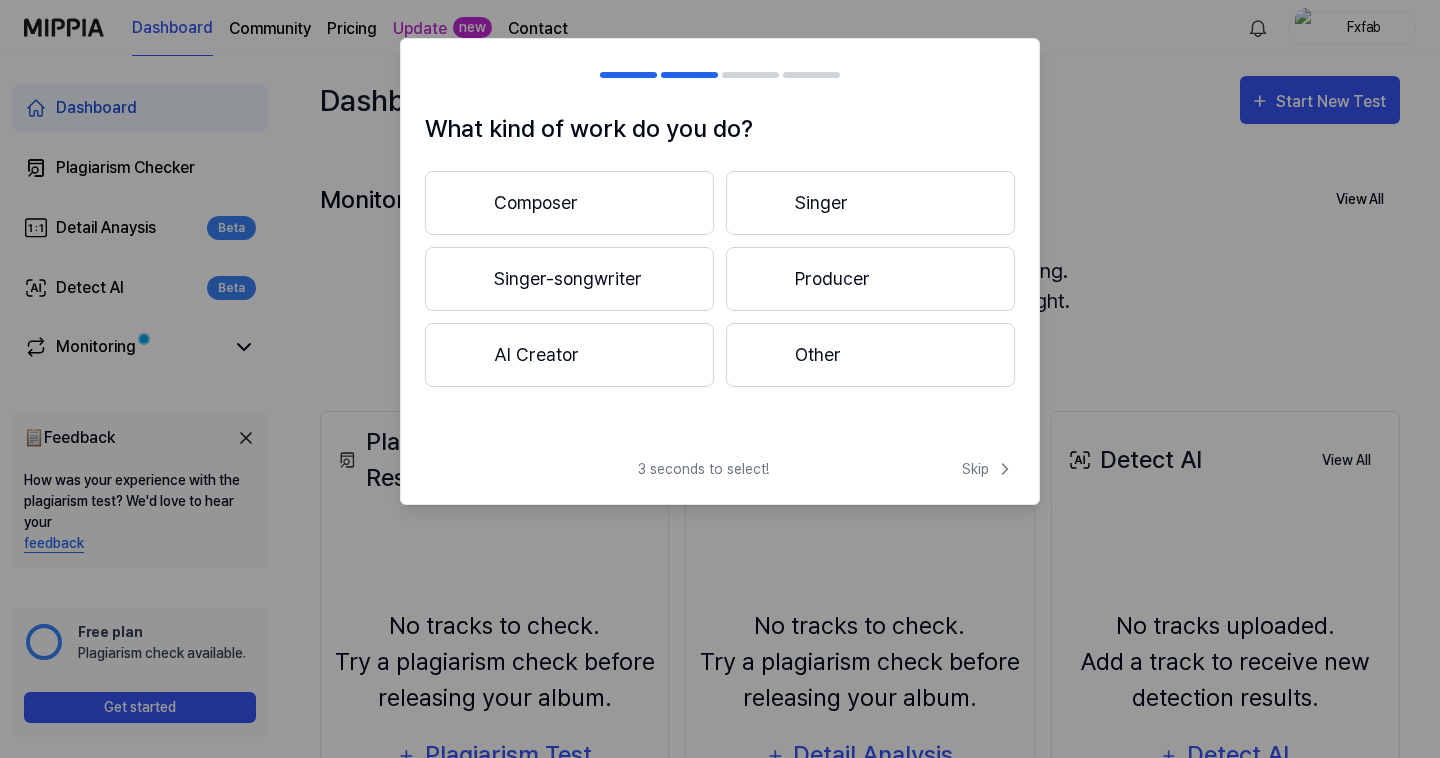 click on "Producer" at bounding box center [870, 279] 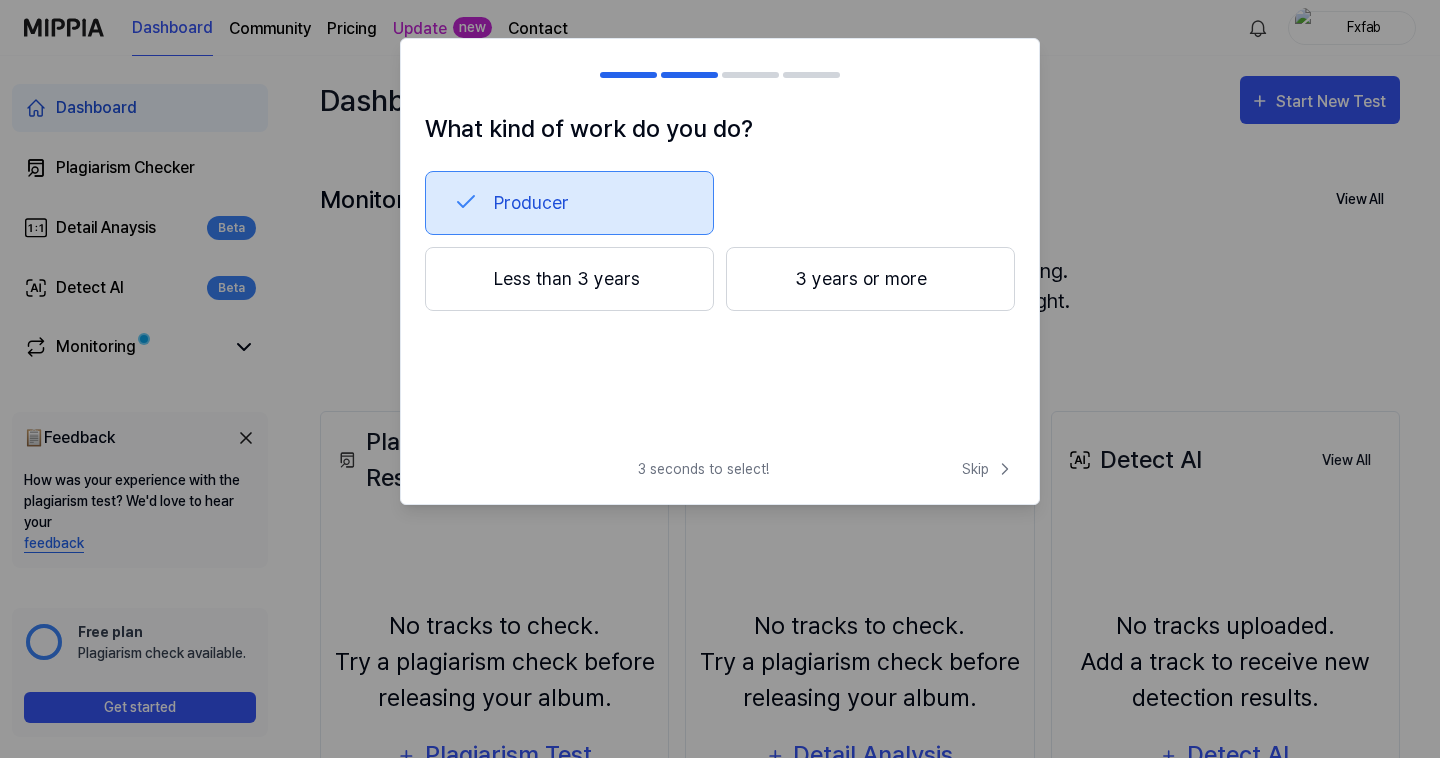 click on "3 years or more" at bounding box center [870, 279] 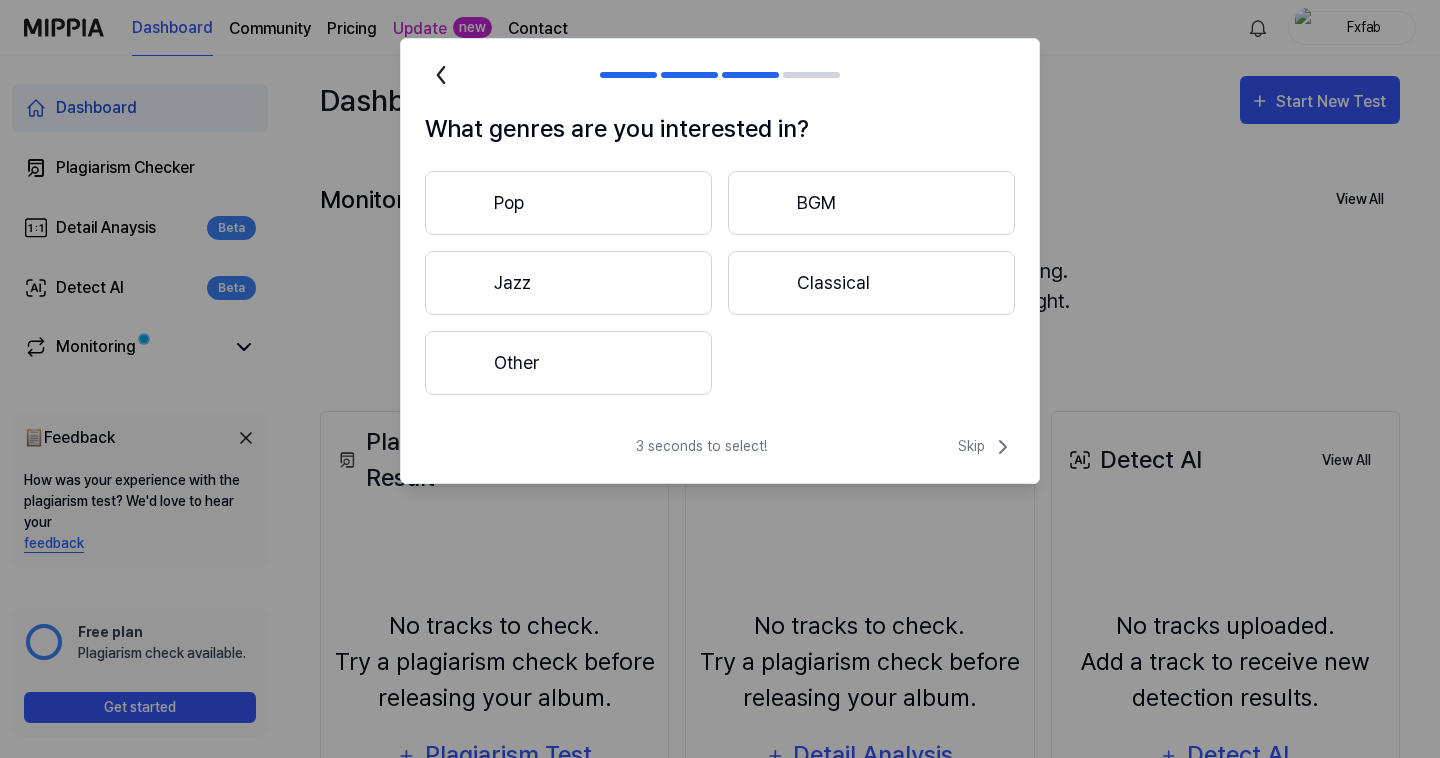 click on "Other" at bounding box center (568, 363) 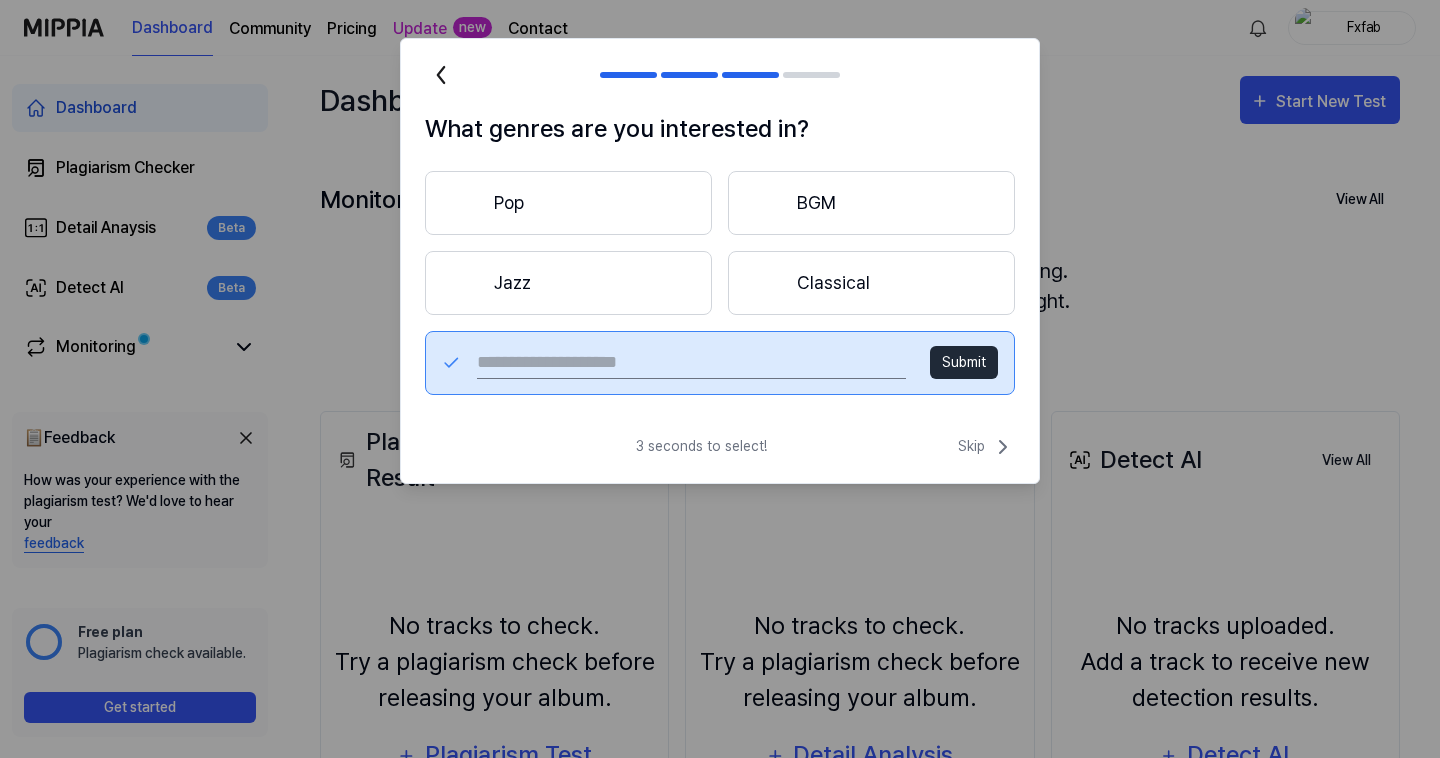click at bounding box center (691, 363) 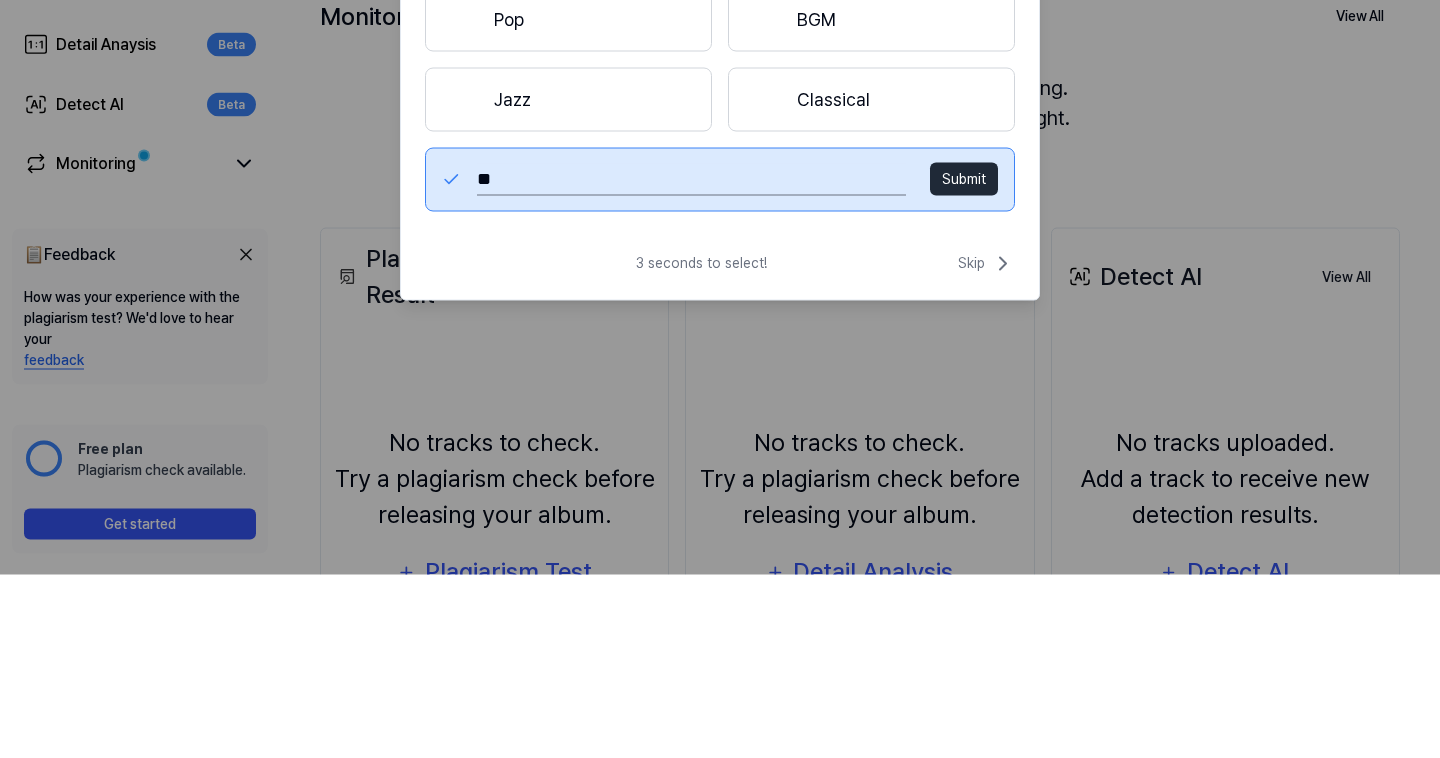 type on "***" 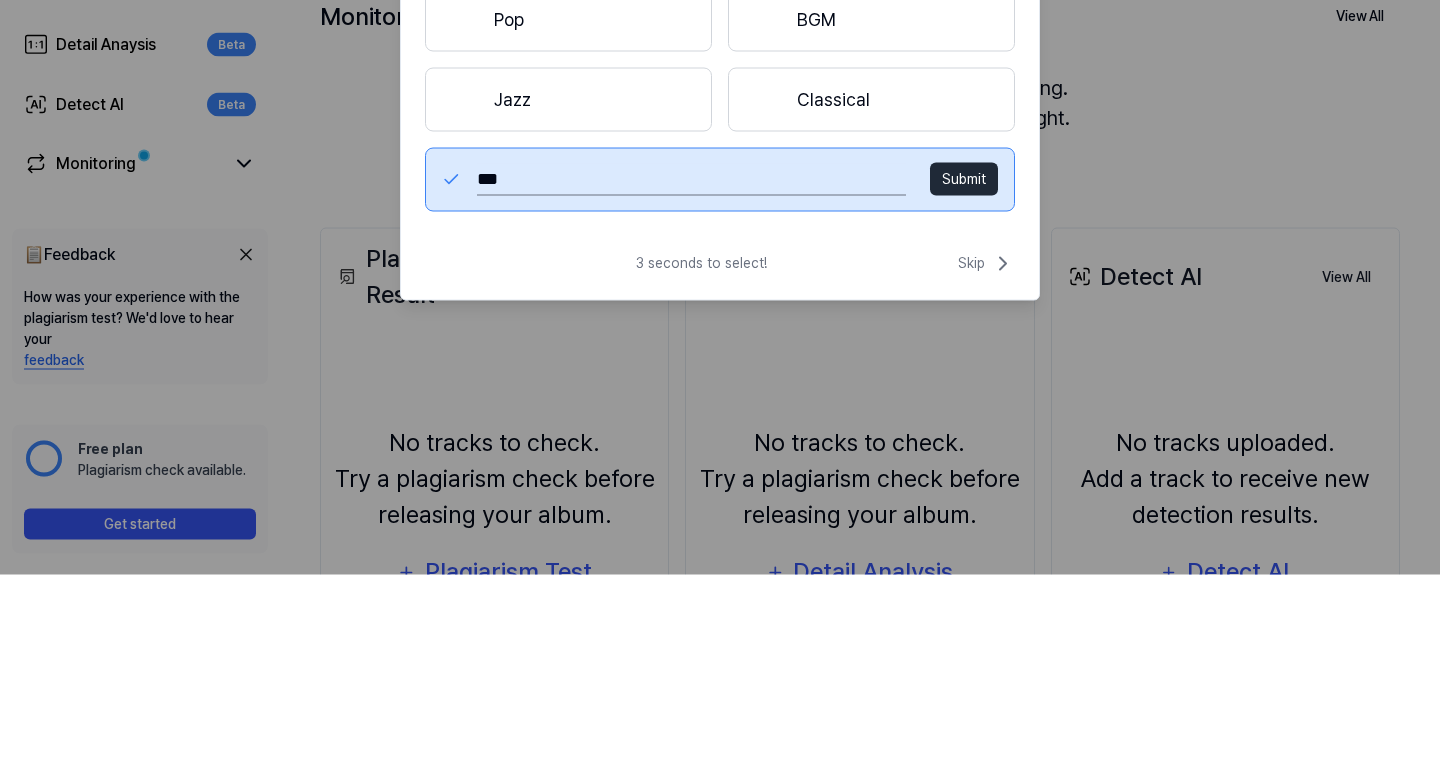 click on "Submit" at bounding box center [964, 362] 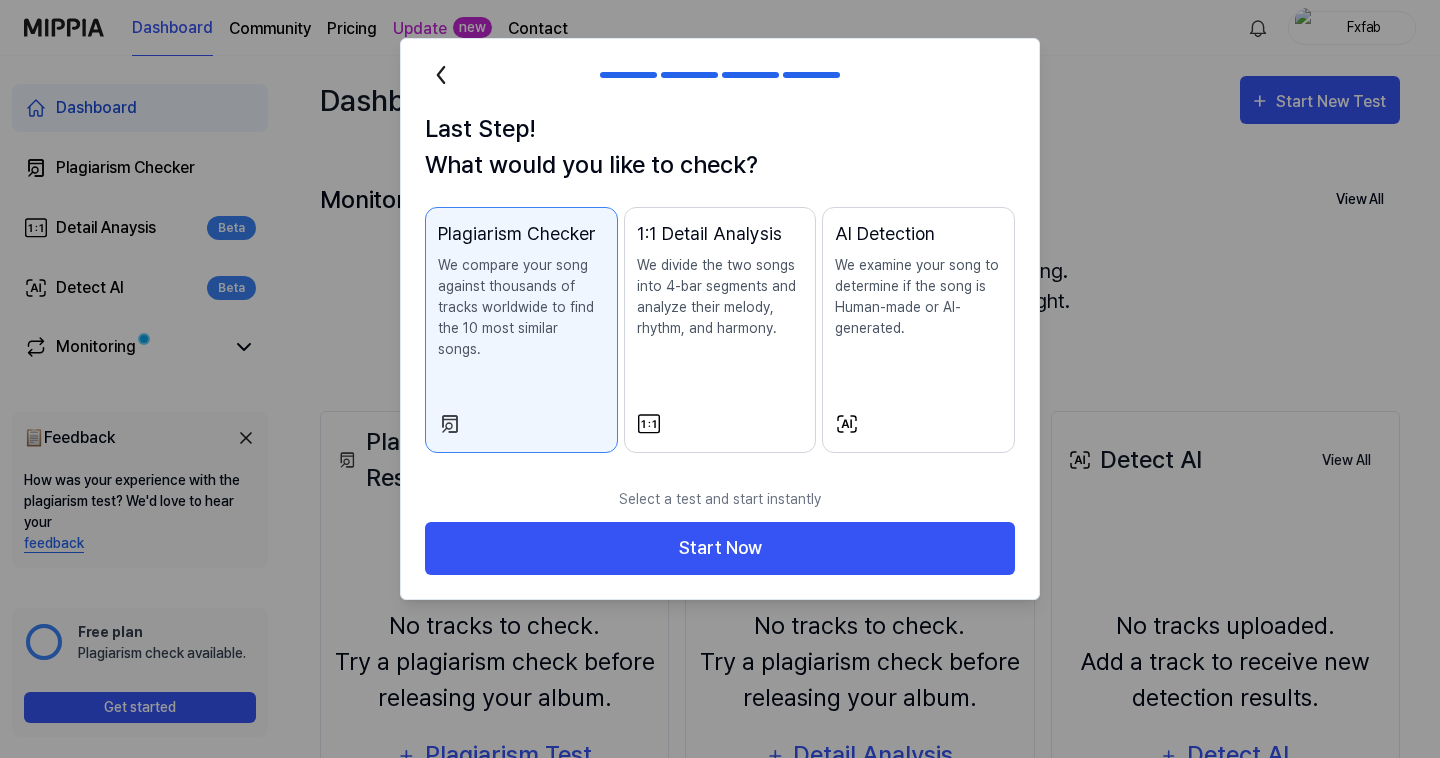 click on "We examine your song to determine if the song is Human-made or AI-generated." at bounding box center (918, 297) 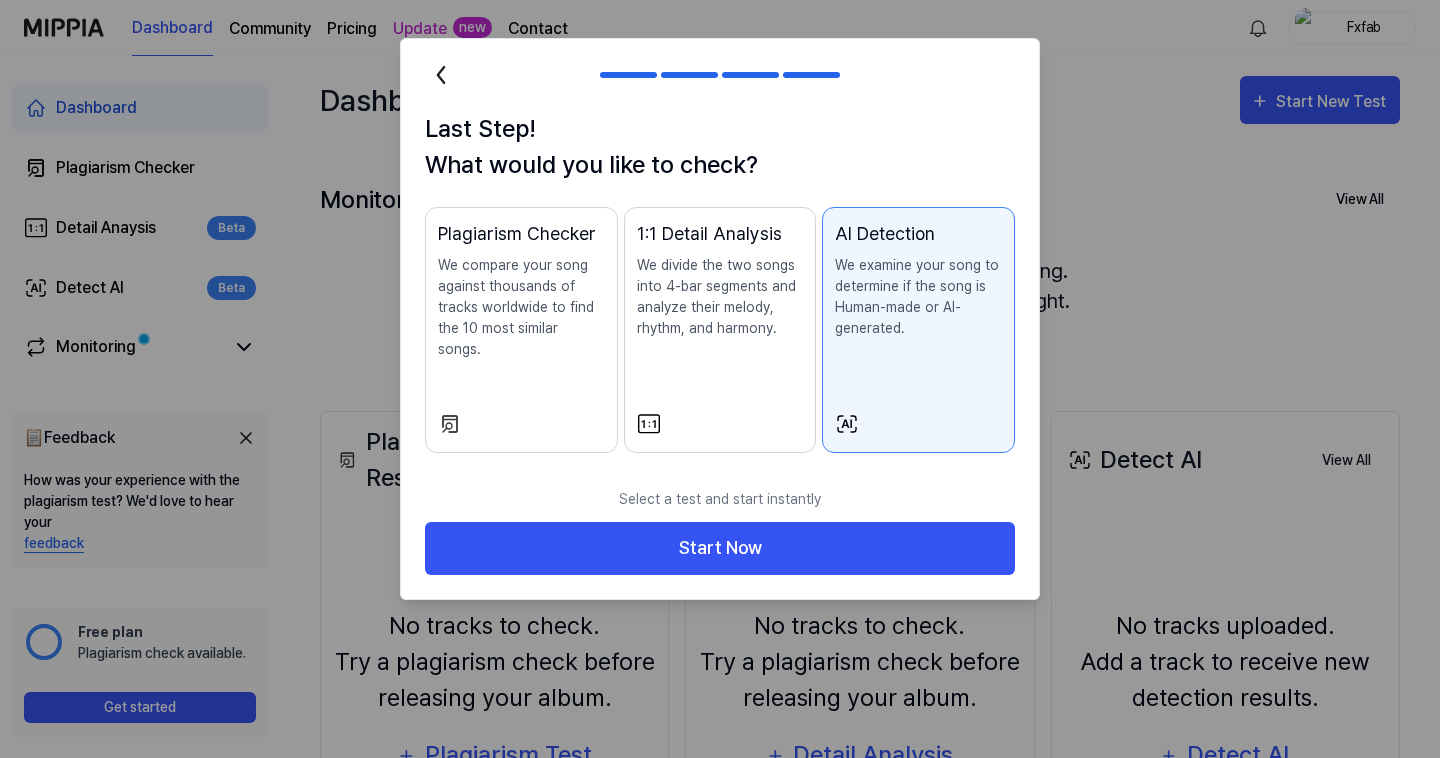 click on "Start Now" at bounding box center [720, 548] 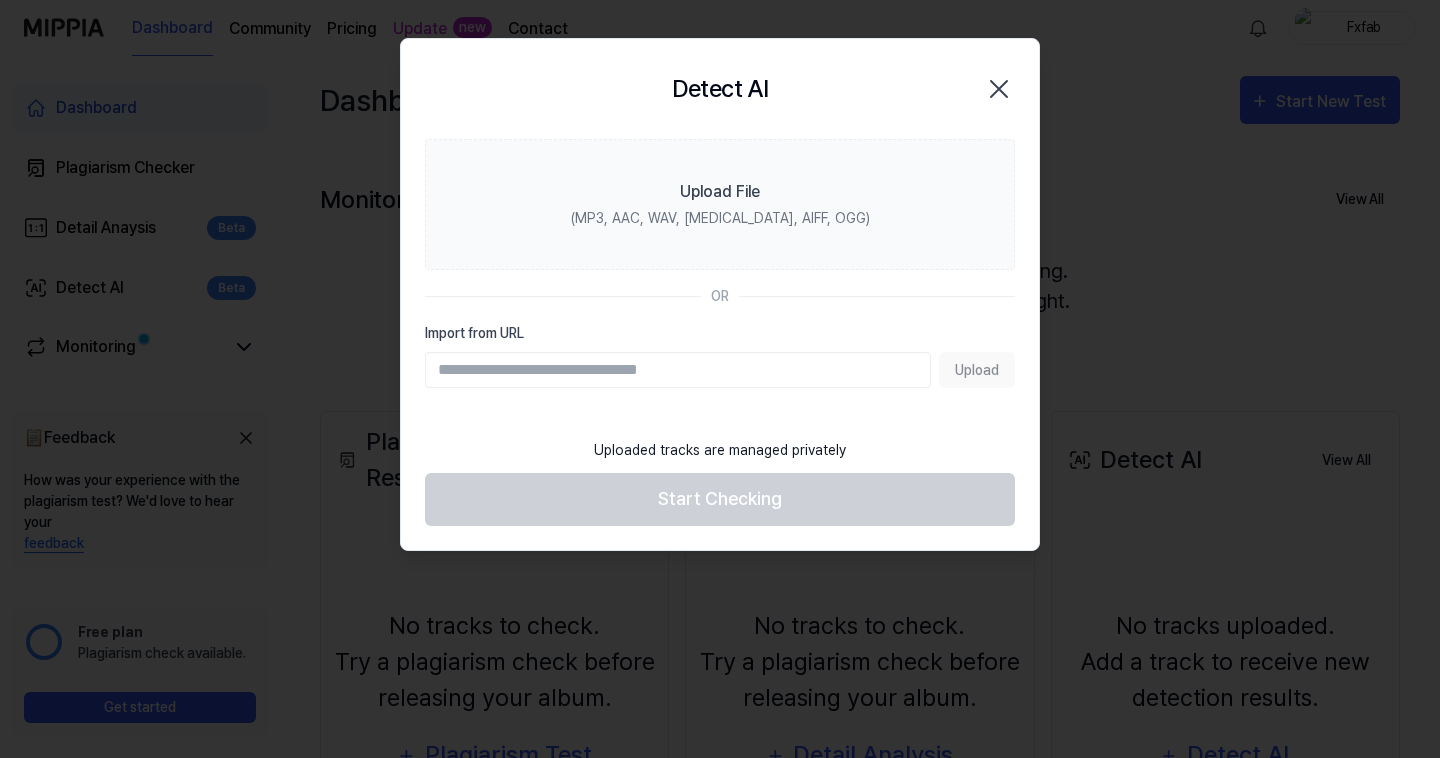 click on "Upload File (MP3, AAC, WAV, [MEDICAL_DATA], AIFF, OGG)" at bounding box center [720, 204] 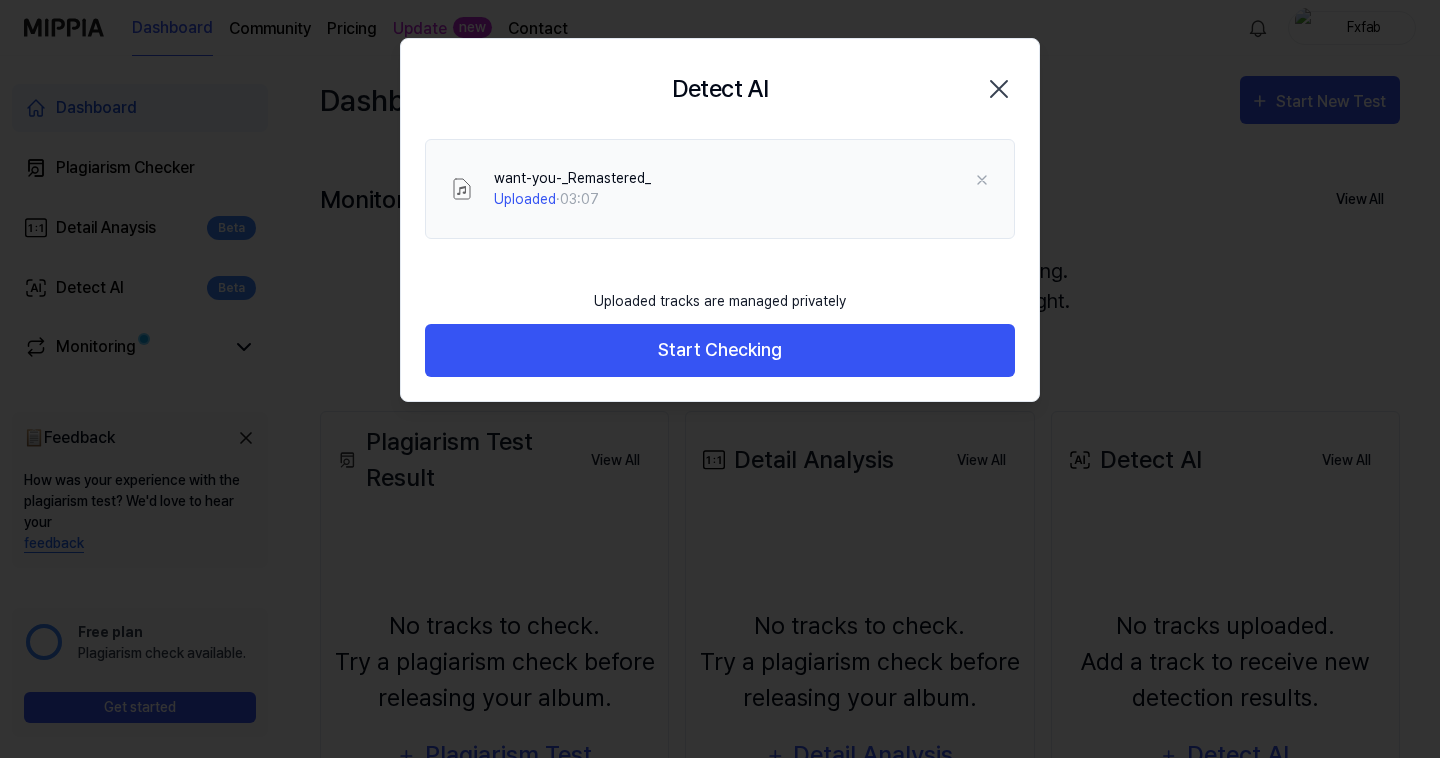 click on "Start Checking" at bounding box center [720, 350] 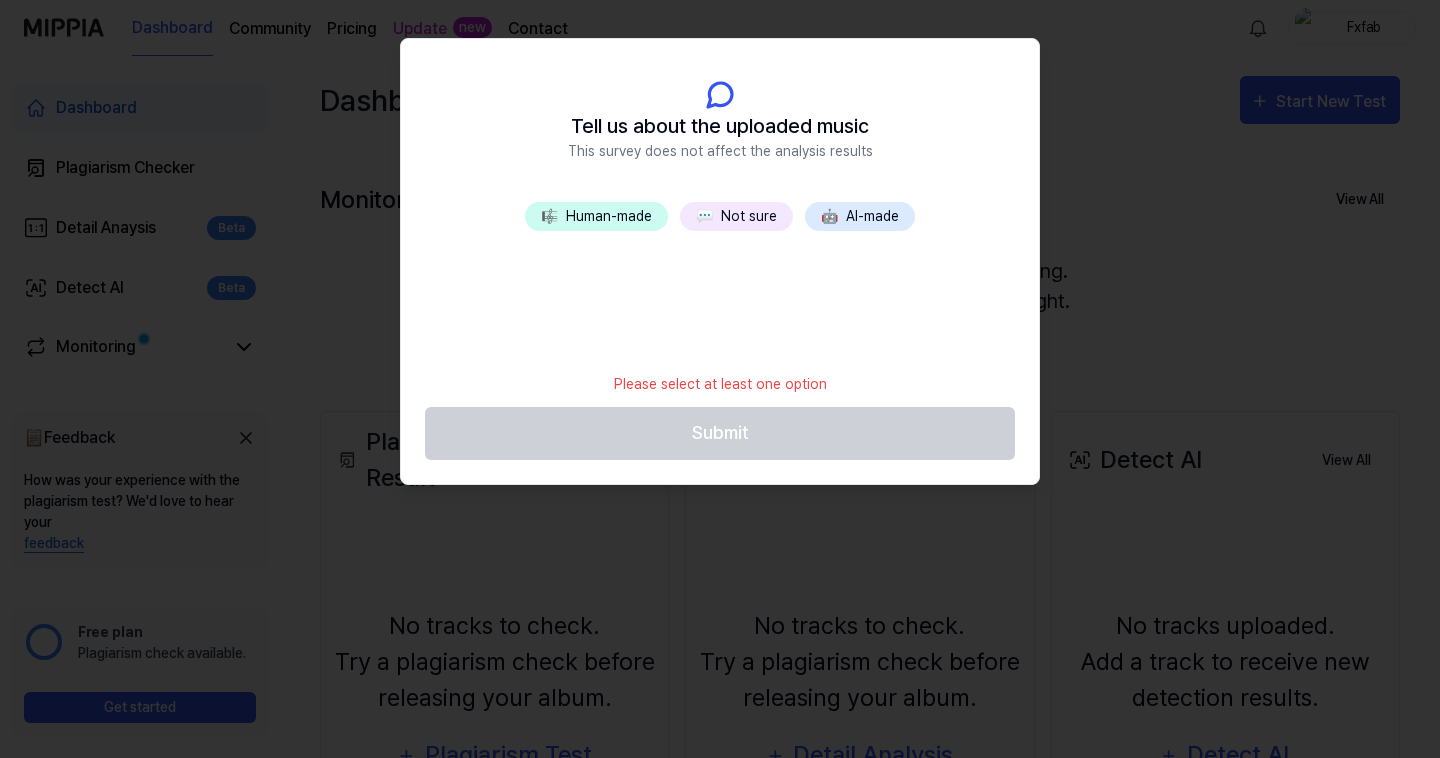 click on "🎼 Human-made" at bounding box center (596, 216) 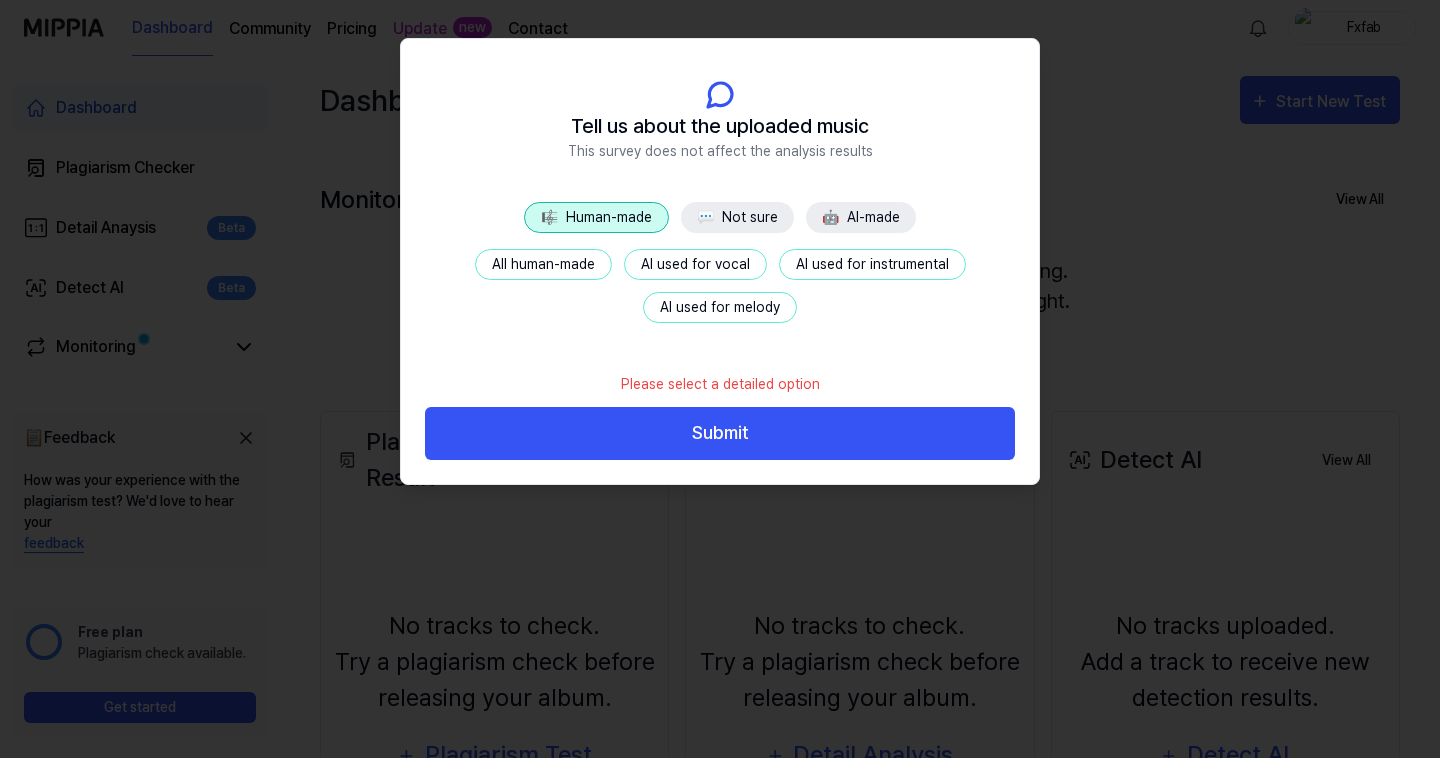 click on "Submit" at bounding box center (720, 433) 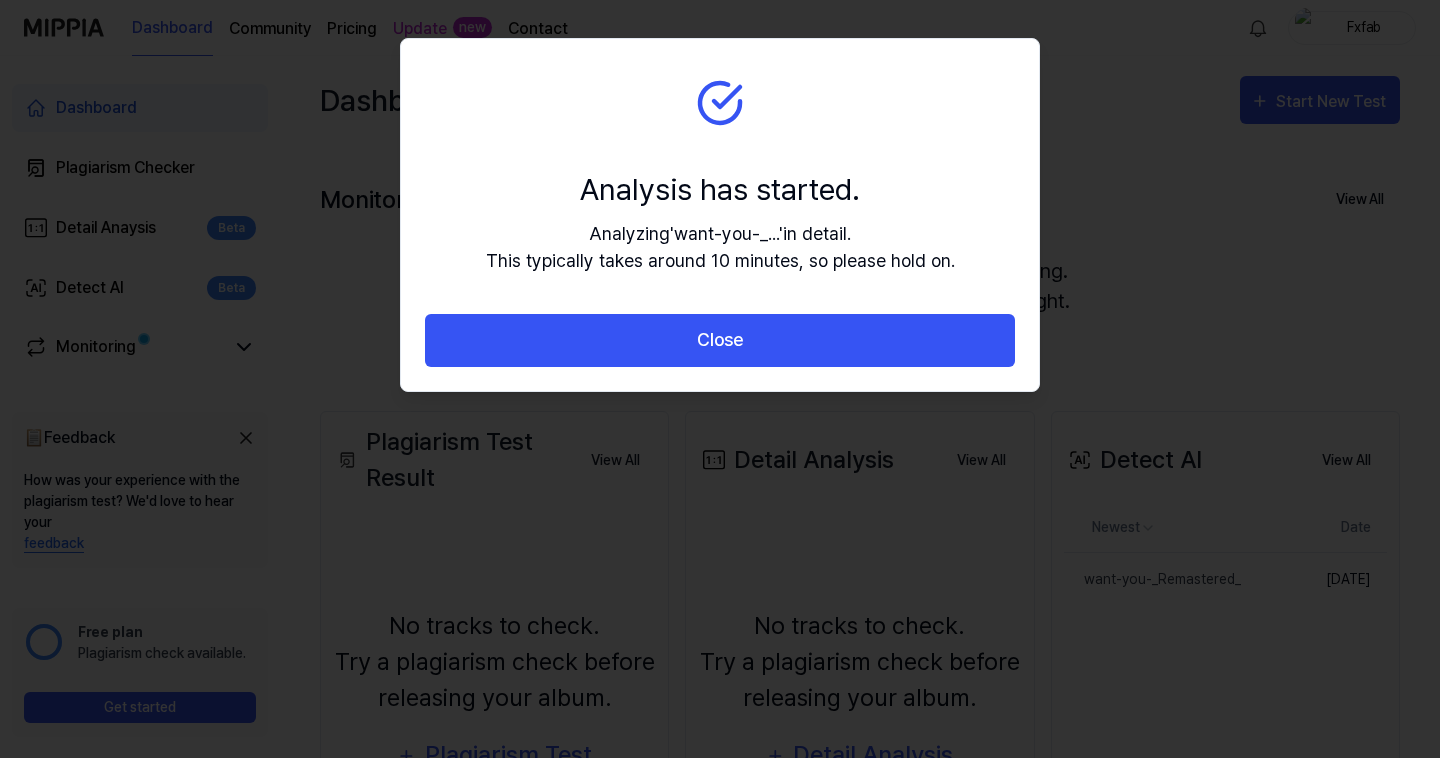 click on "Close" at bounding box center [720, 340] 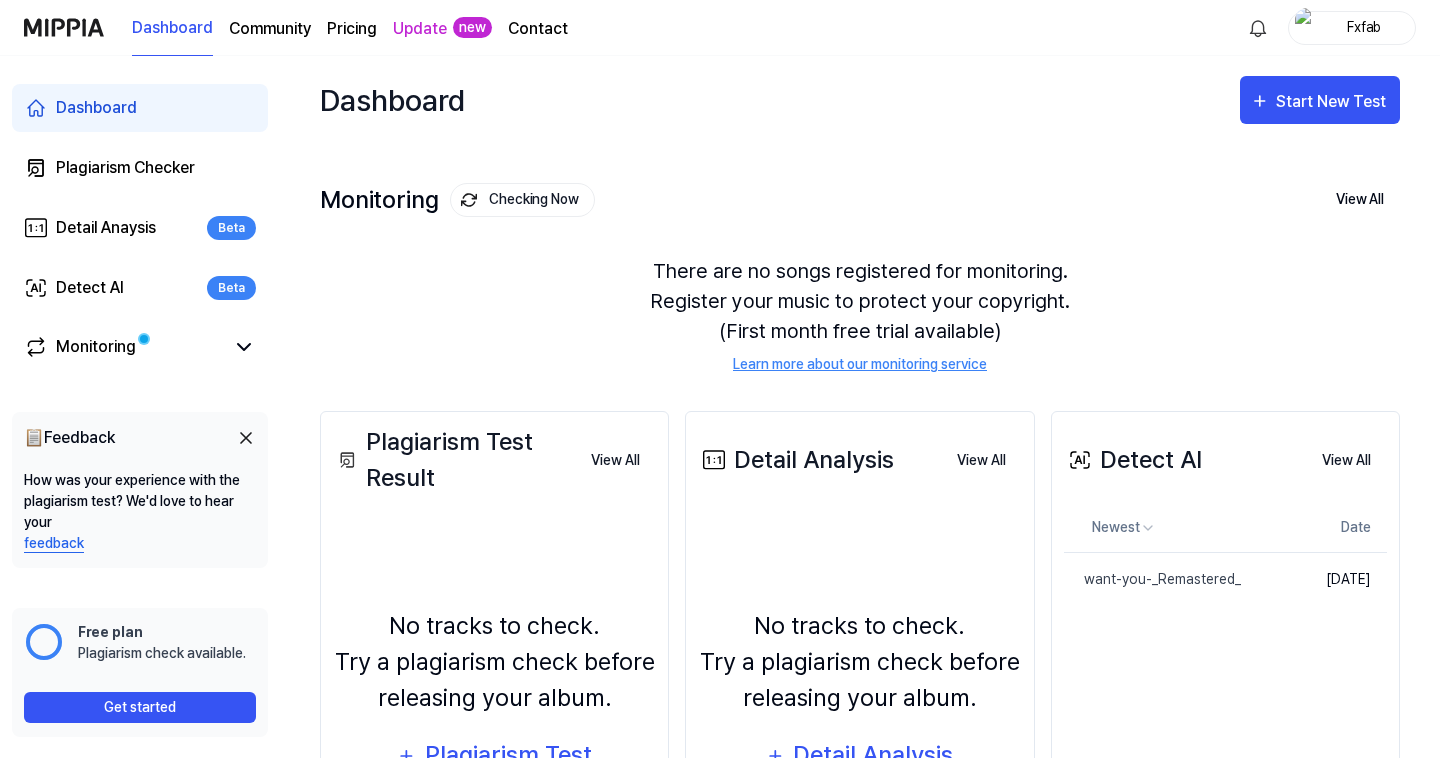 click on "Monitoring" at bounding box center (124, 347) 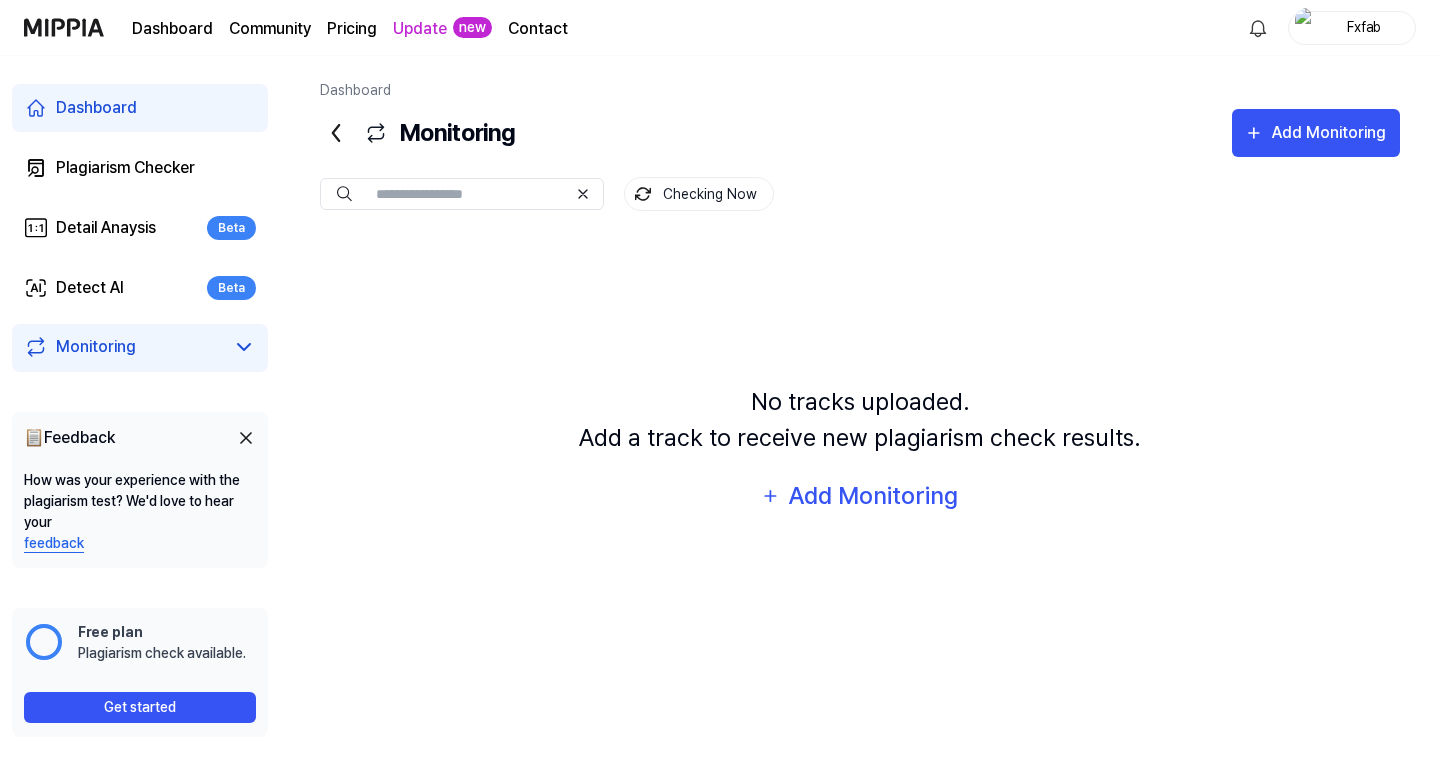 click on "Checking Now" at bounding box center [699, 194] 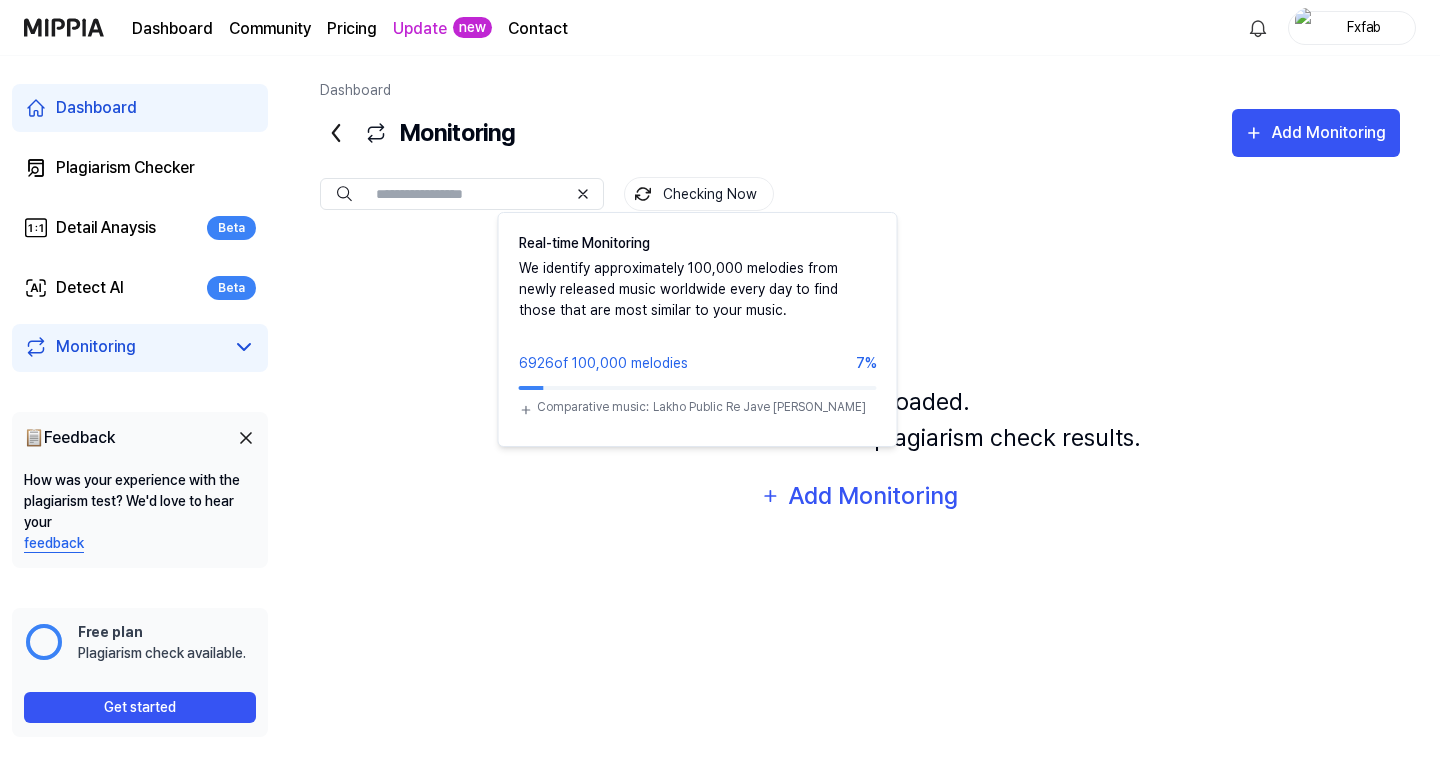 scroll, scrollTop: 3, scrollLeft: 0, axis: vertical 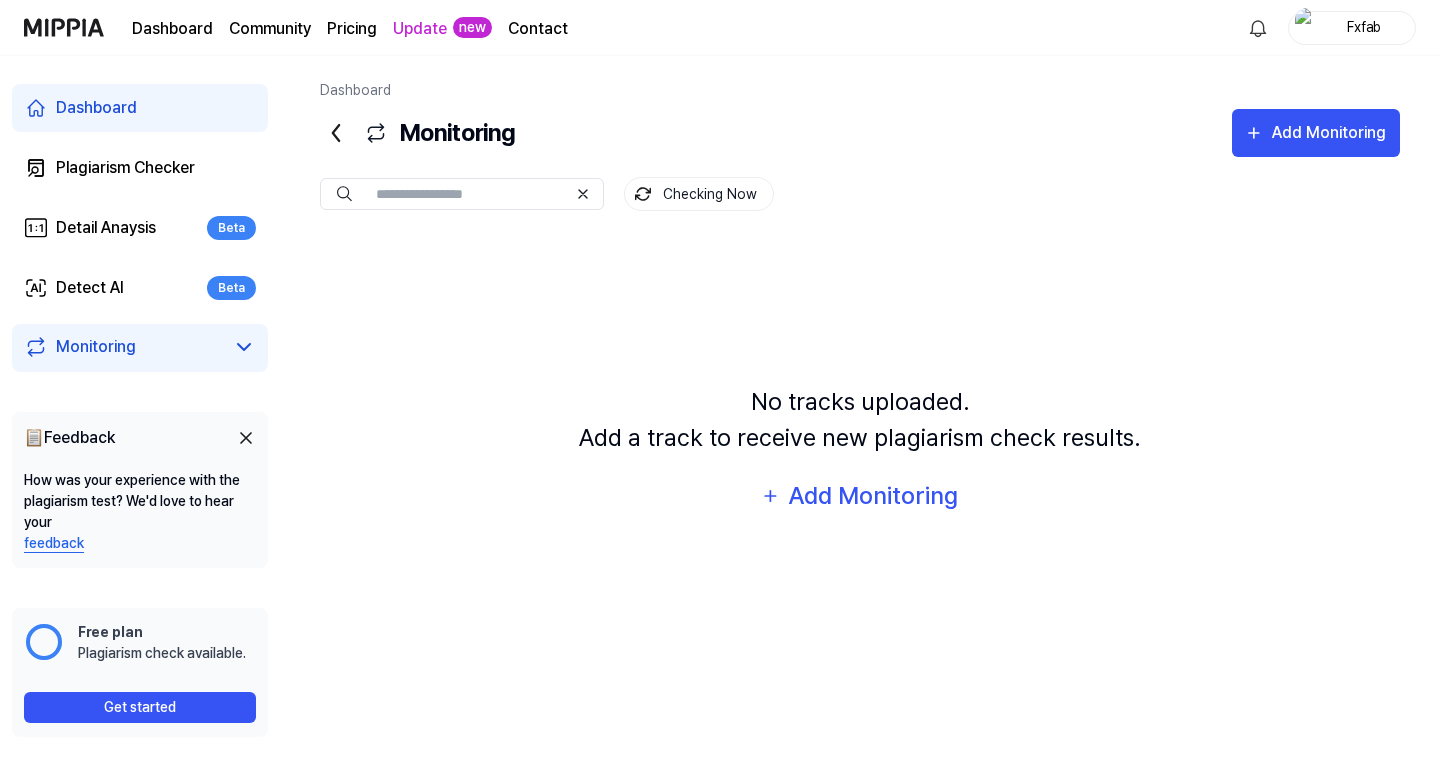 click on "Checking Now" at bounding box center (699, 194) 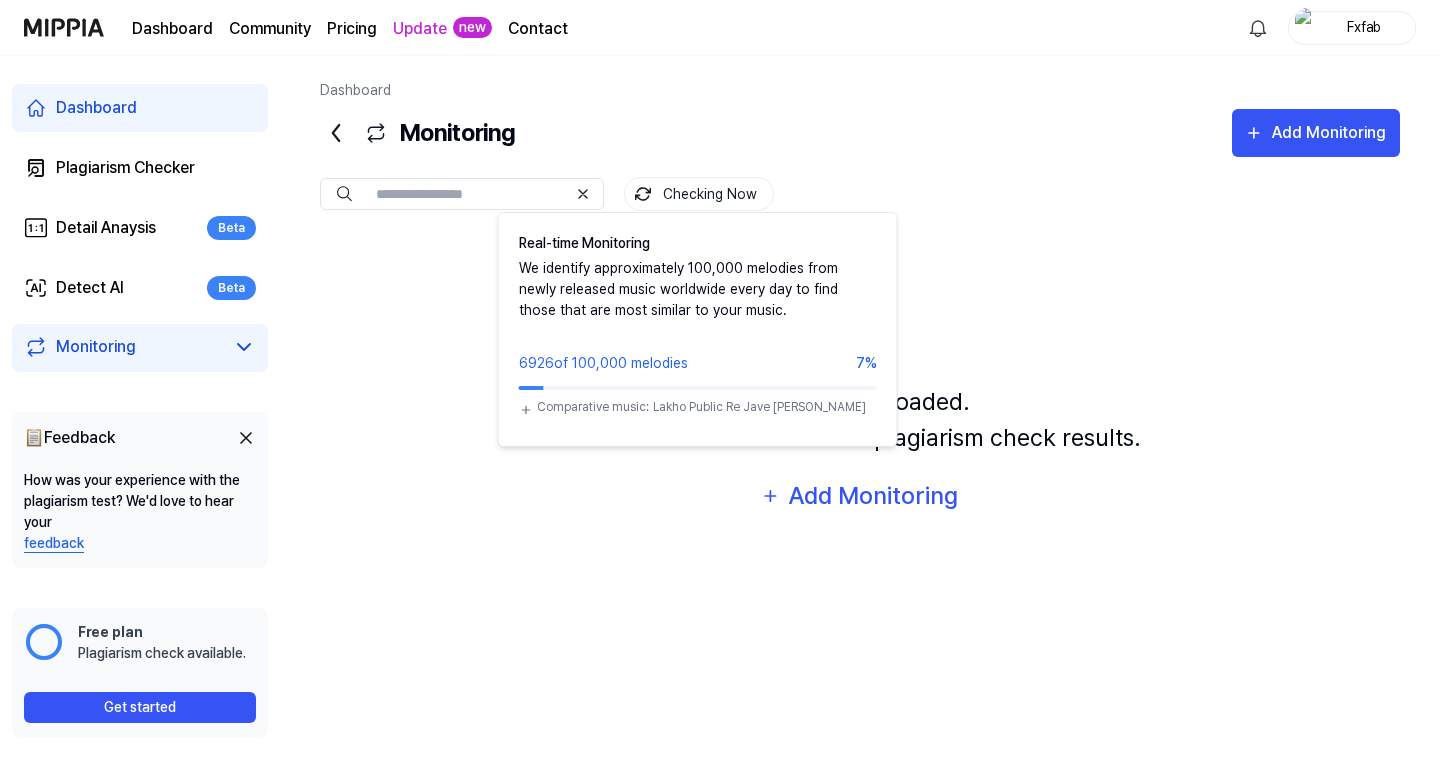 click on "No tracks uploaded.
Add a track to receive new plagiarism check results. Add Monitoring" at bounding box center (860, 452) 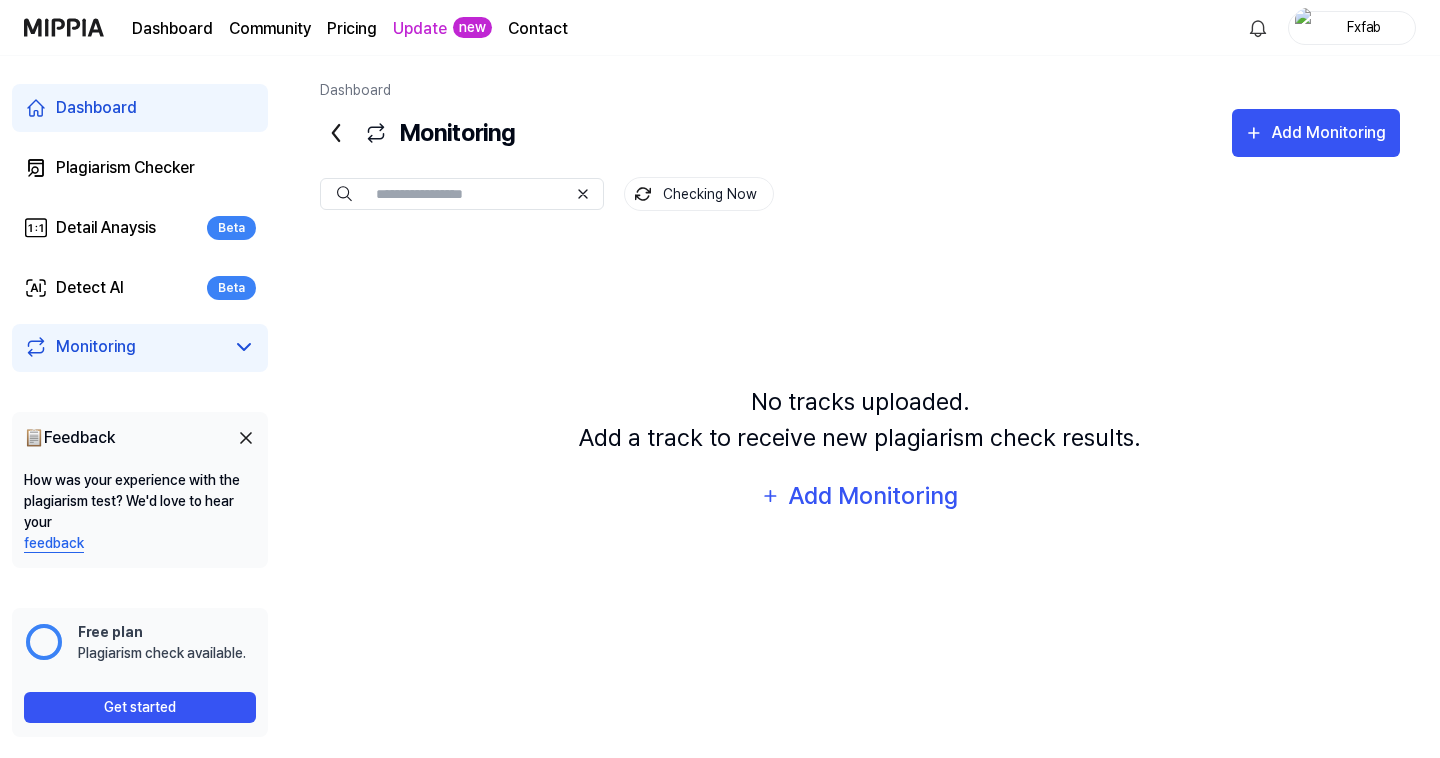click on "Add Monitoring" at bounding box center [1329, 133] 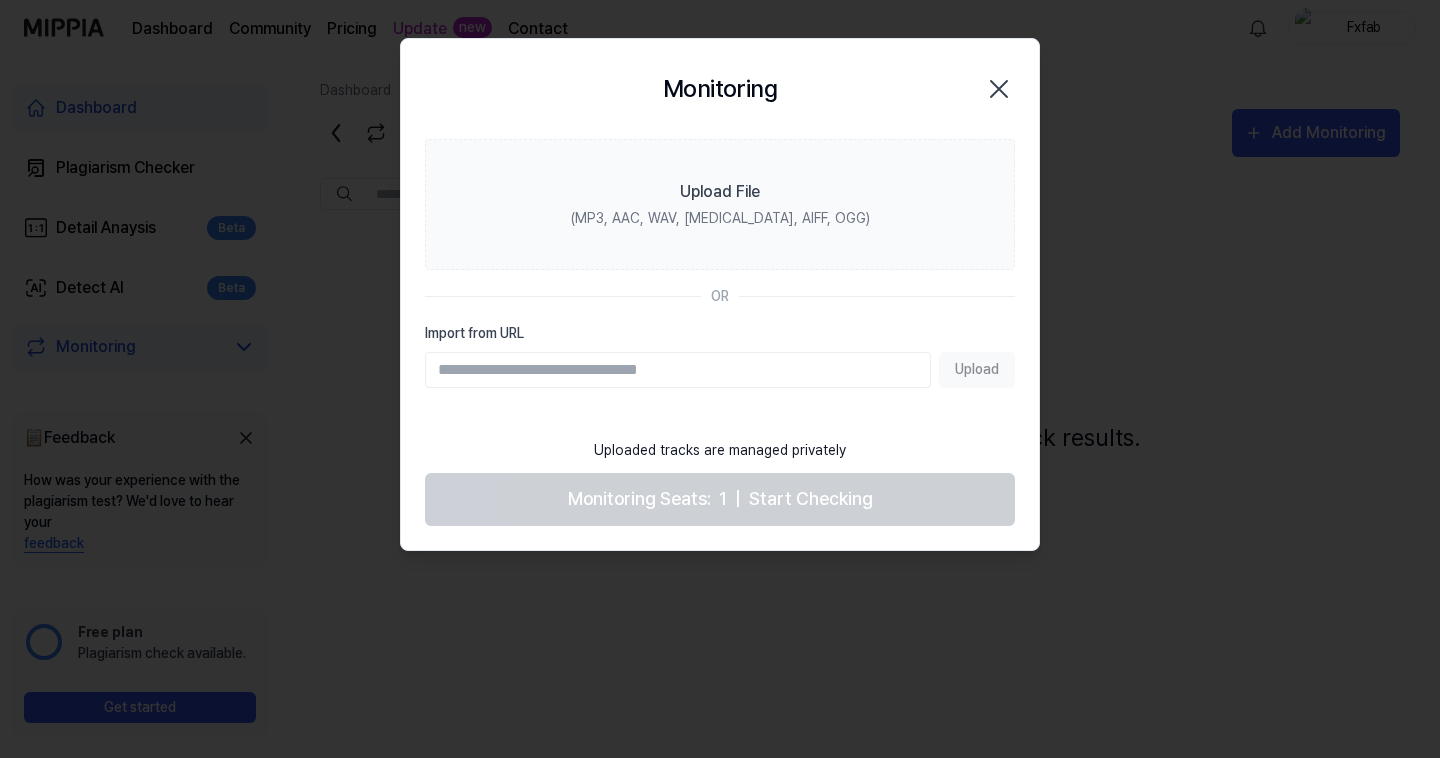 click on "Upload File (MP3, AAC, WAV, [MEDICAL_DATA], AIFF, OGG)" at bounding box center [720, 204] 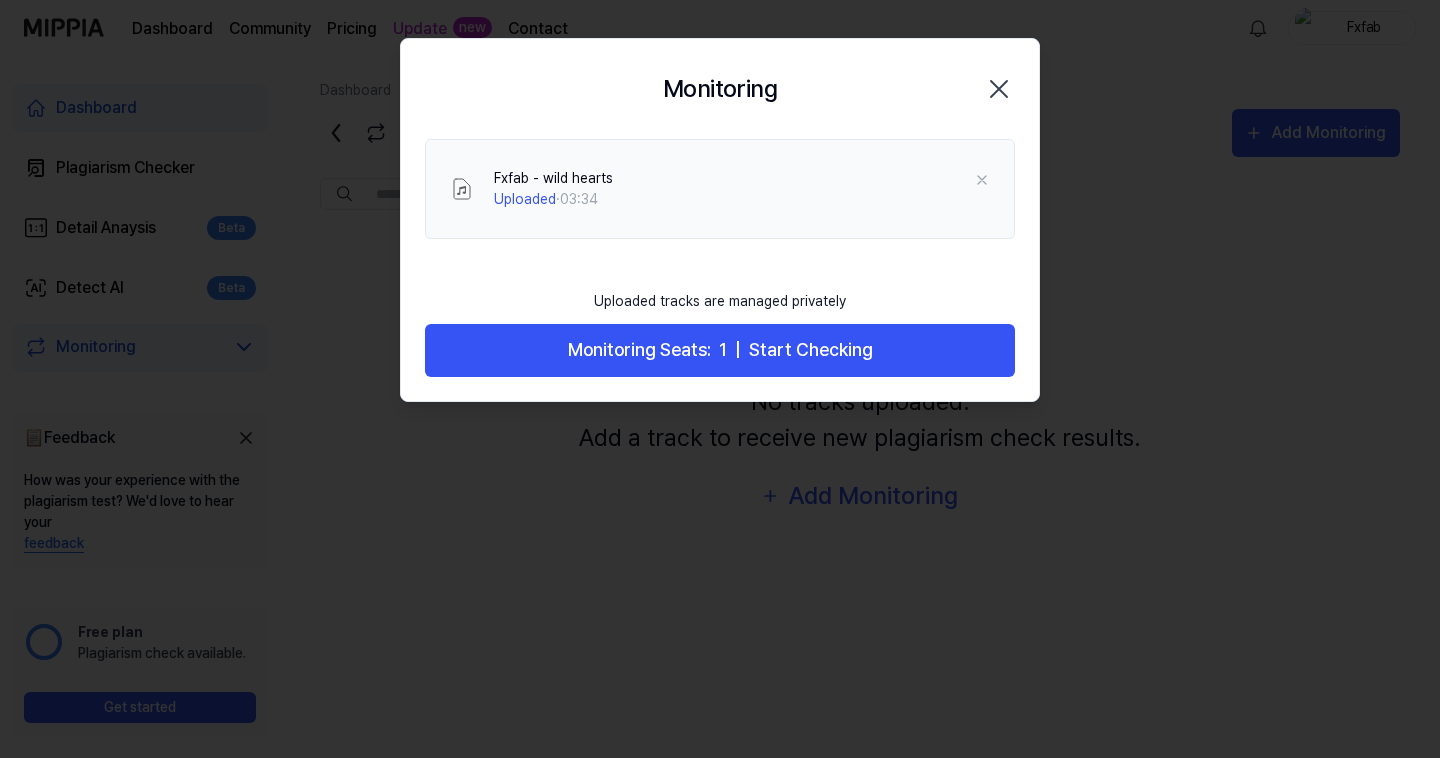 click on "Monitoring Seats:  1 | Start Checking" at bounding box center [720, 350] 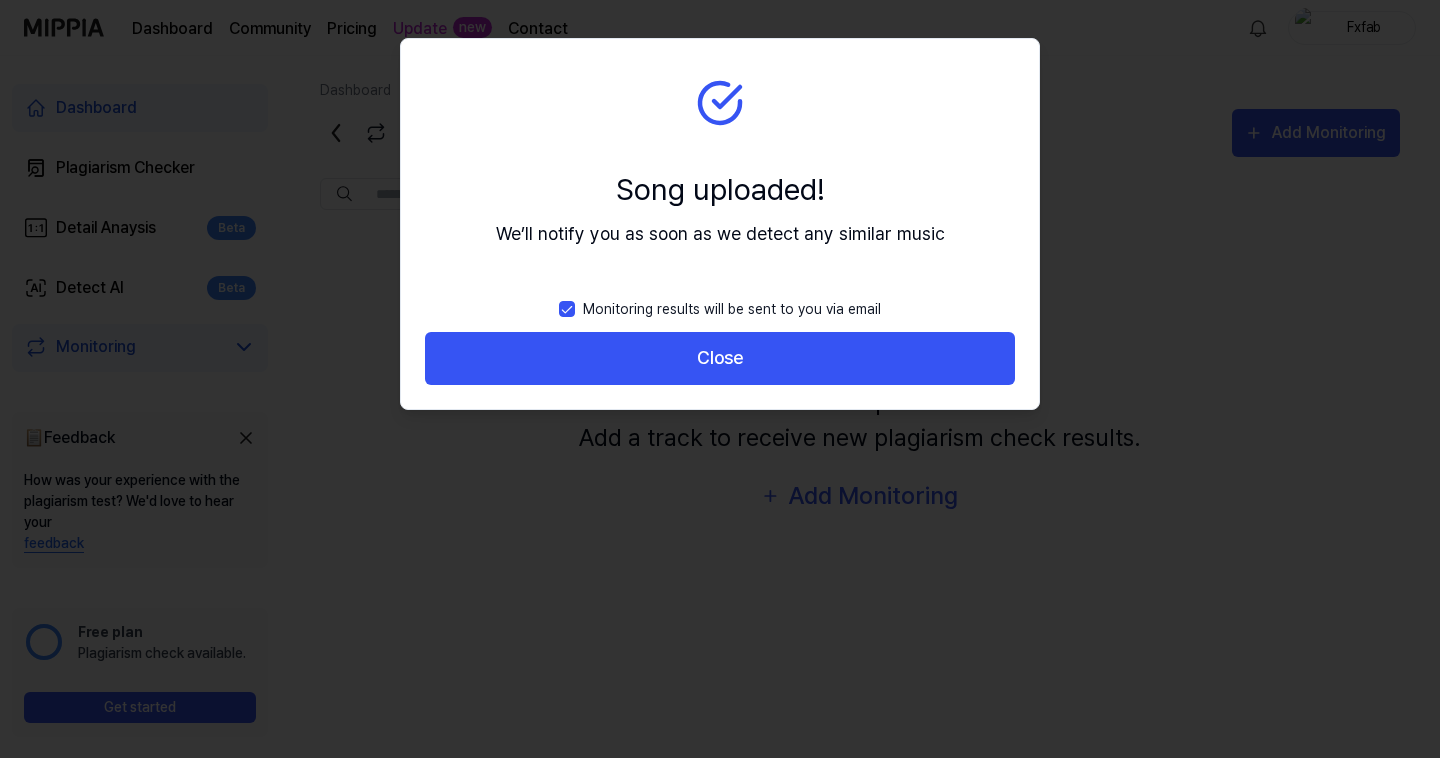 click on "Close" at bounding box center (720, 358) 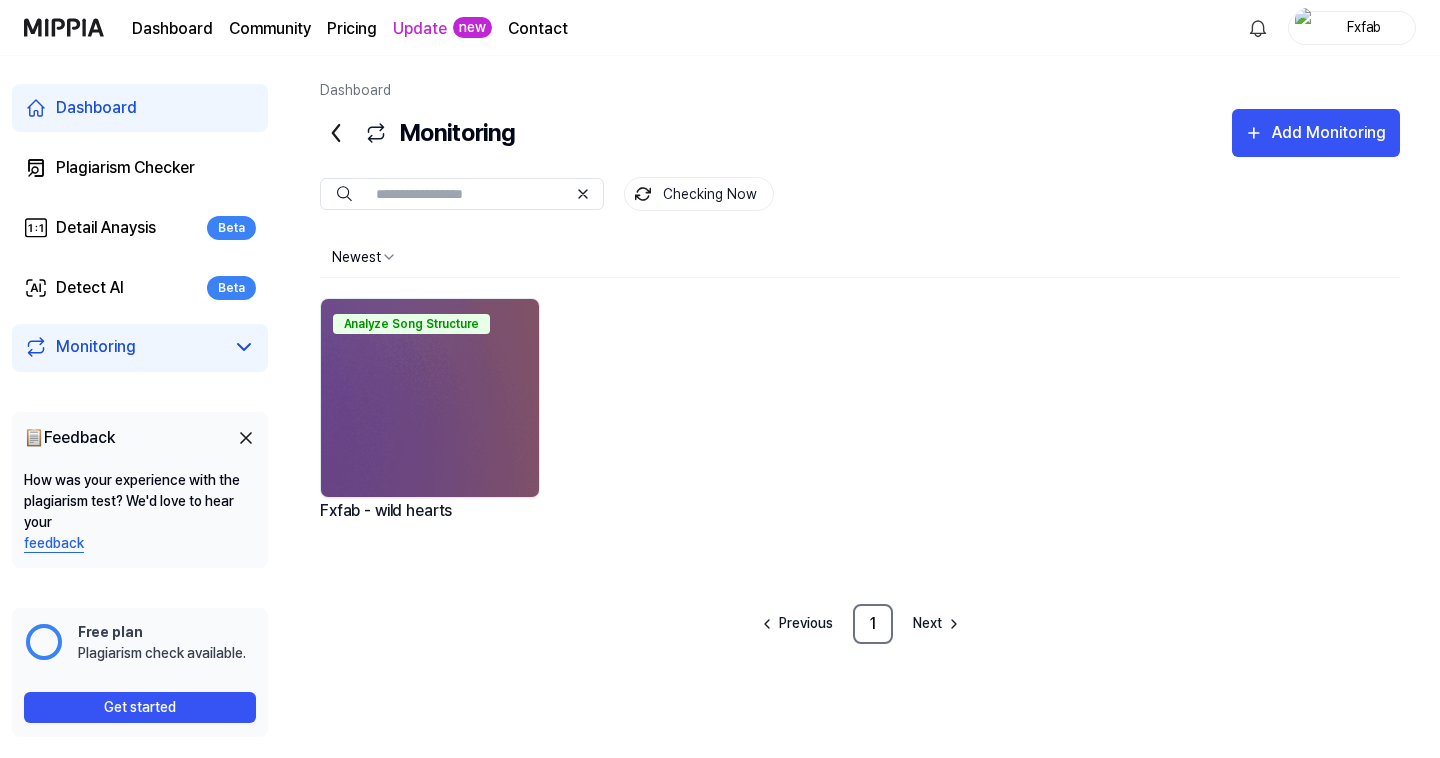 click at bounding box center (430, 398) 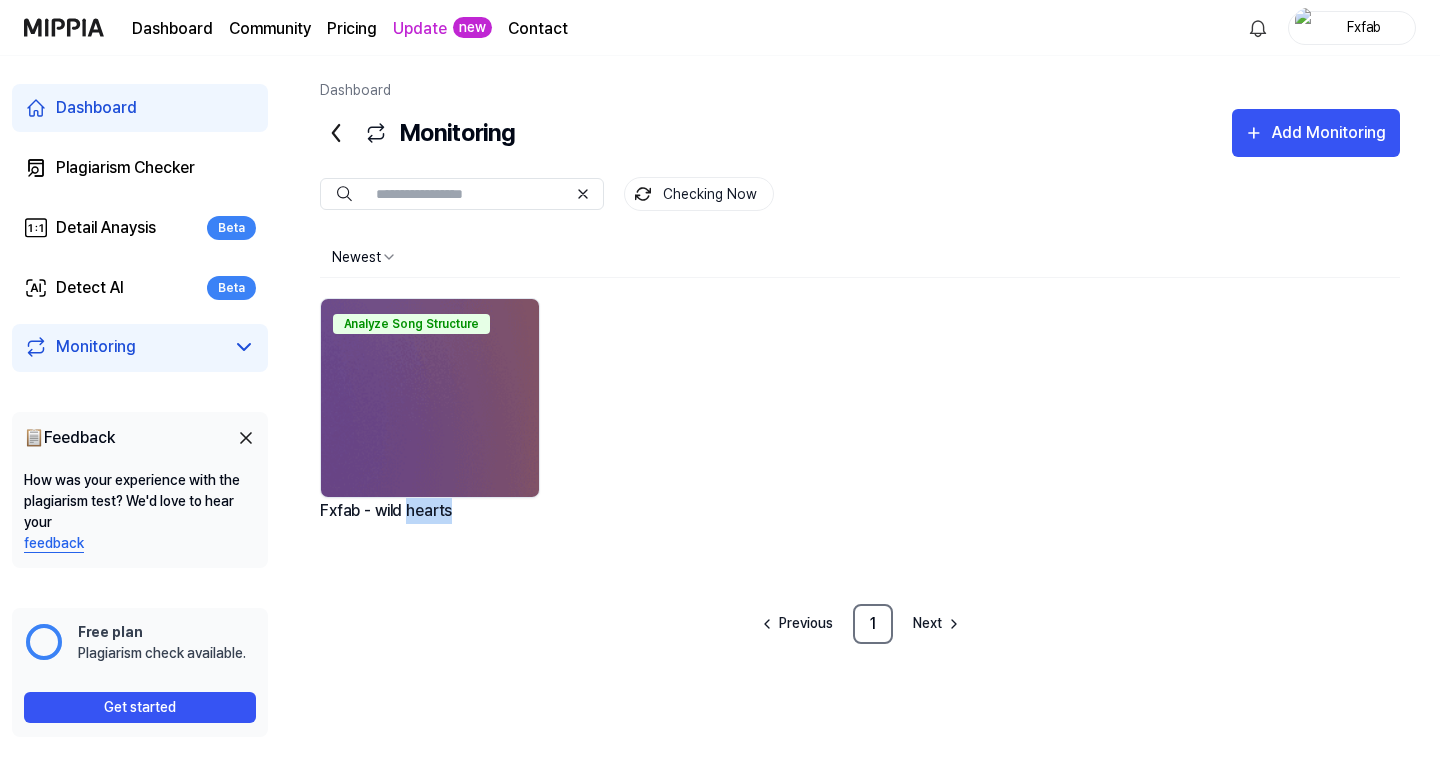 click on "Fxfab - wild hearts" at bounding box center [430, 523] 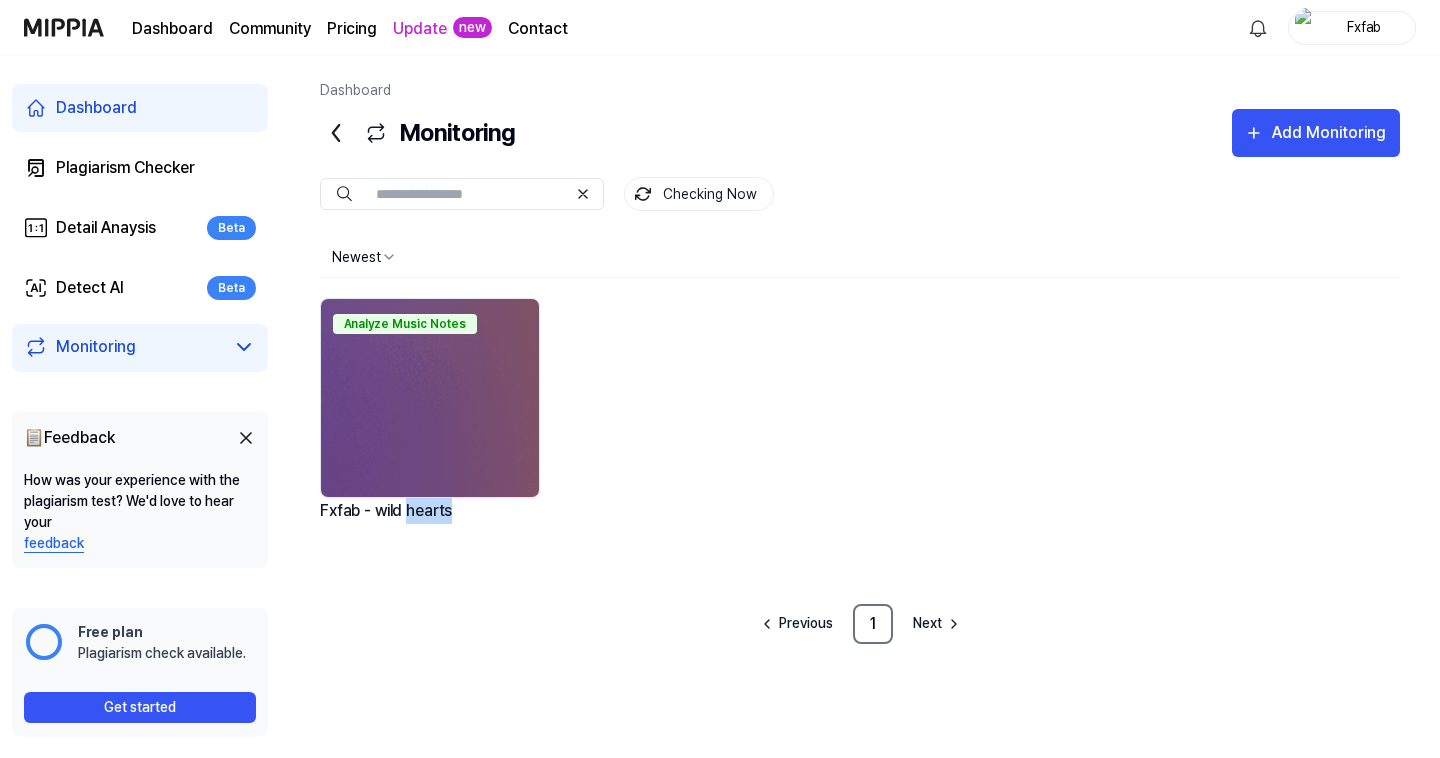 click on "Analyze Music Notes Fxfab - wild hearts" at bounding box center (860, 441) 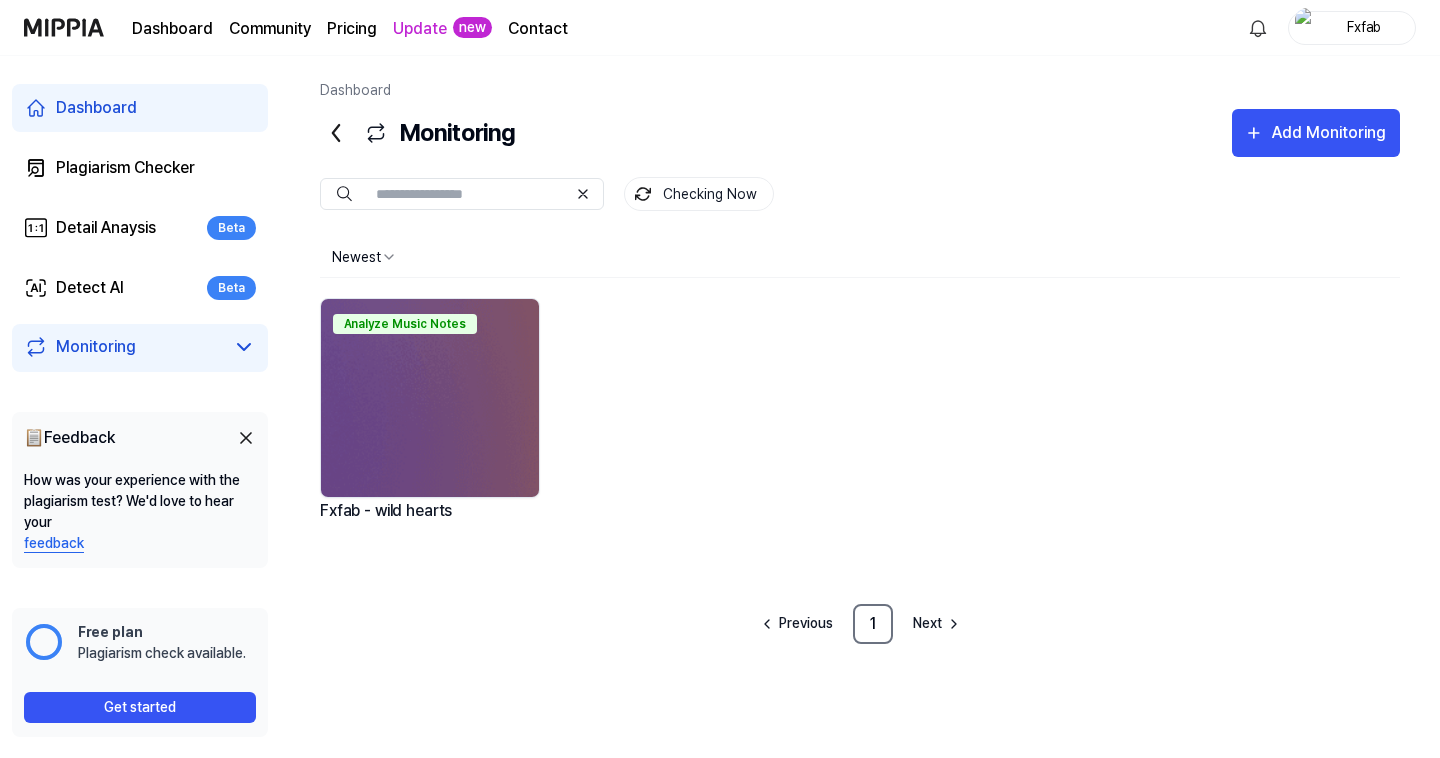 click on "Dashboard Community Pricing Update new Contact Fxfab Dashboard Plagiarism Checker Detail Anaysis Beta Detect AI Beta Monitoring 📋  Feedback How was your experience with the plagiarism test? We'd love to hear your  feedback Free plan Plagiarism check available. Get started Dashboard Monitoring Add Monitoring Monitoring Checking Now Checking Now Newest Analyze Music Notes Fxfab - wild hearts Previous 1 Next" at bounding box center (720, 379) 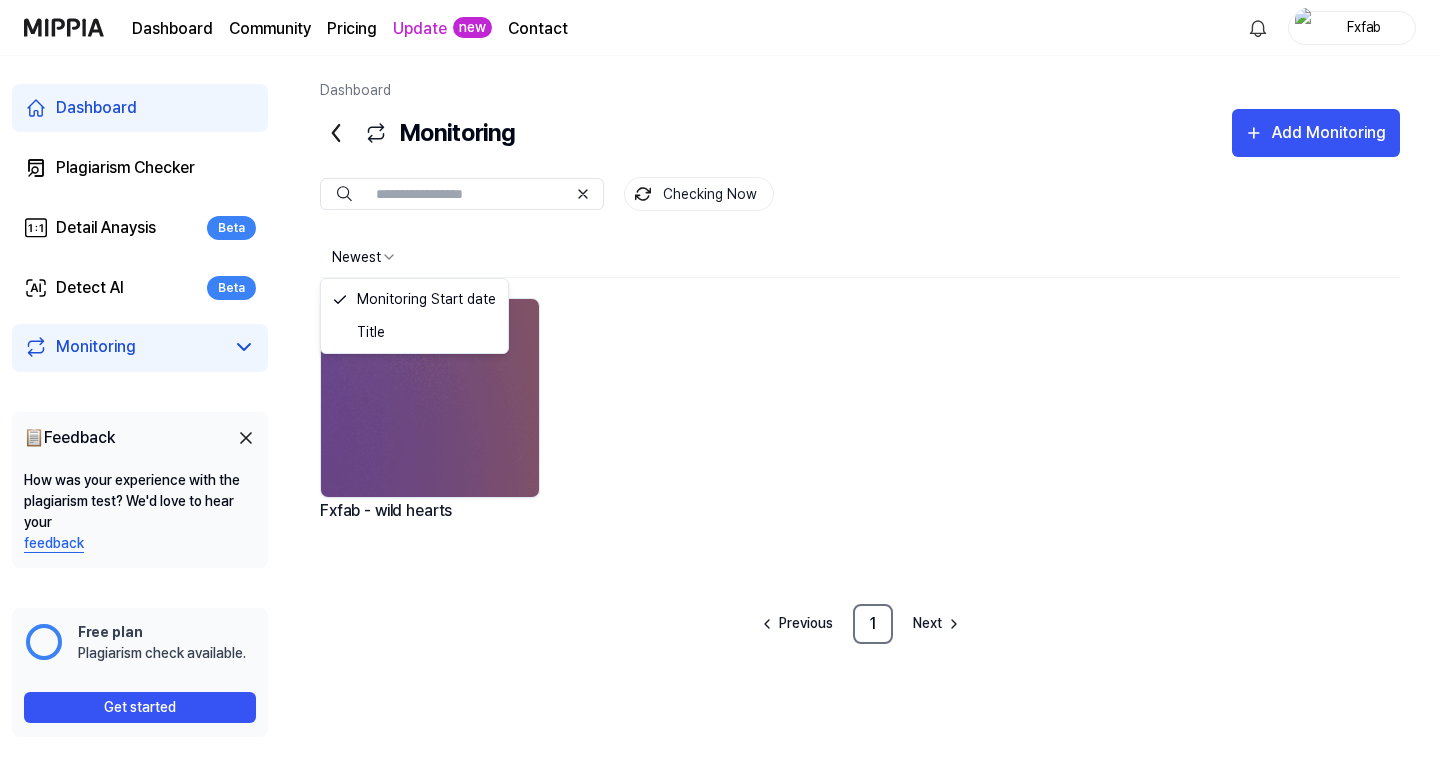 click on "Dashboard Community Pricing Update new Contact Fxfab Dashboard Plagiarism Checker Detail Anaysis Beta Detect AI Beta Monitoring 📋  Feedback How was your experience with the plagiarism test? We'd love to hear your  feedback Free plan Plagiarism check available. Get started Dashboard Monitoring Add Monitoring Monitoring Checking Now Checking Now Newest Analyze Music Notes Fxfab - wild hearts Previous 1 Next Monitoring Start date Title" at bounding box center (720, 379) 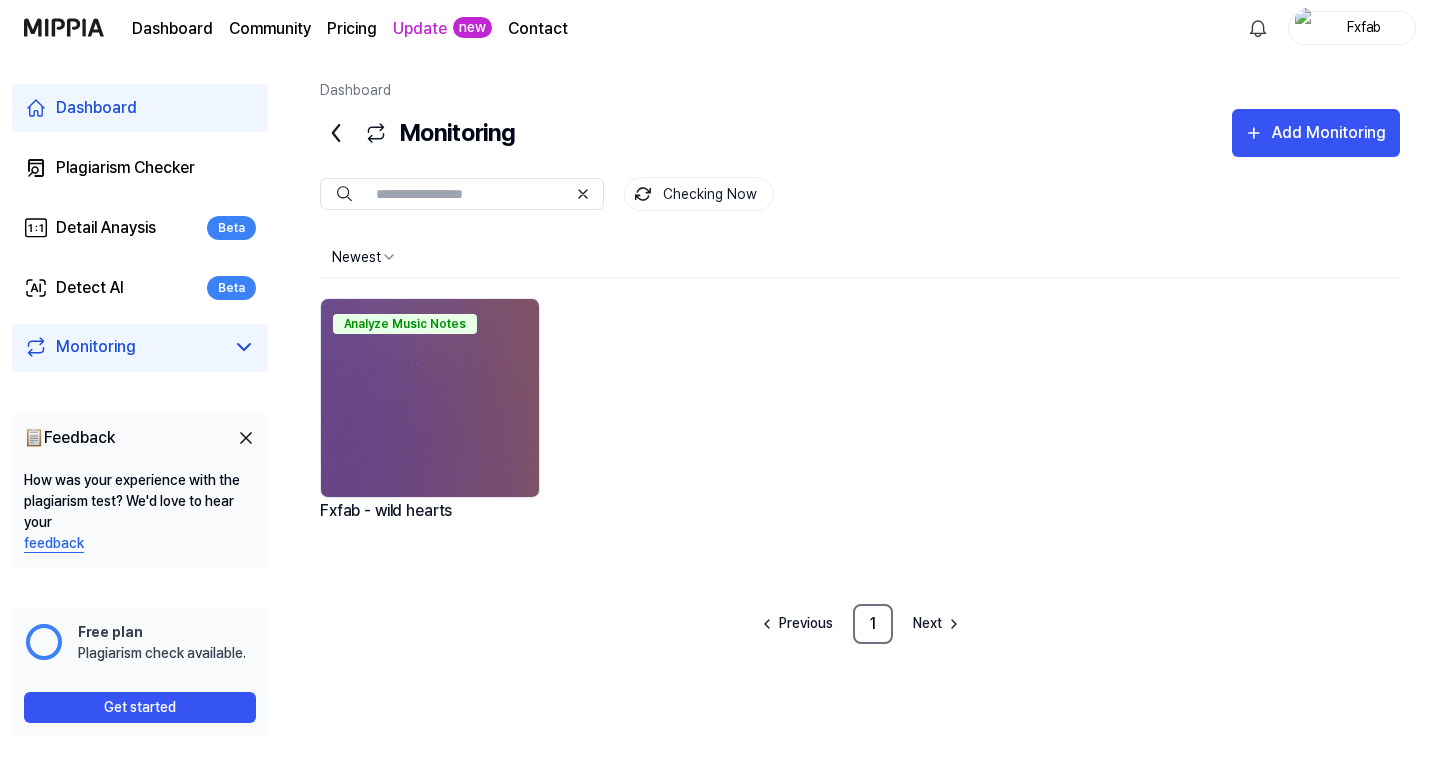 click at bounding box center (642, 193) 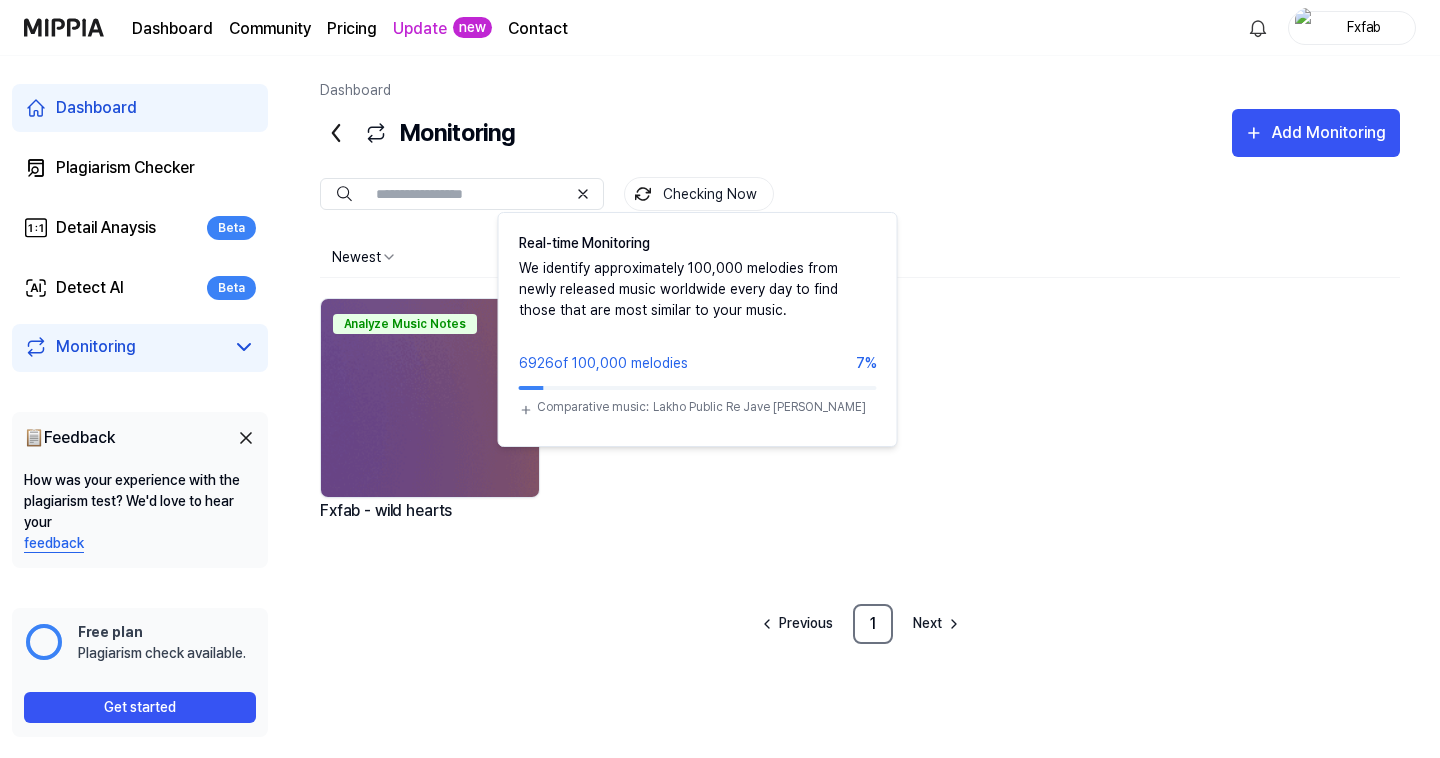 click on "Dashboard" at bounding box center (860, 94) 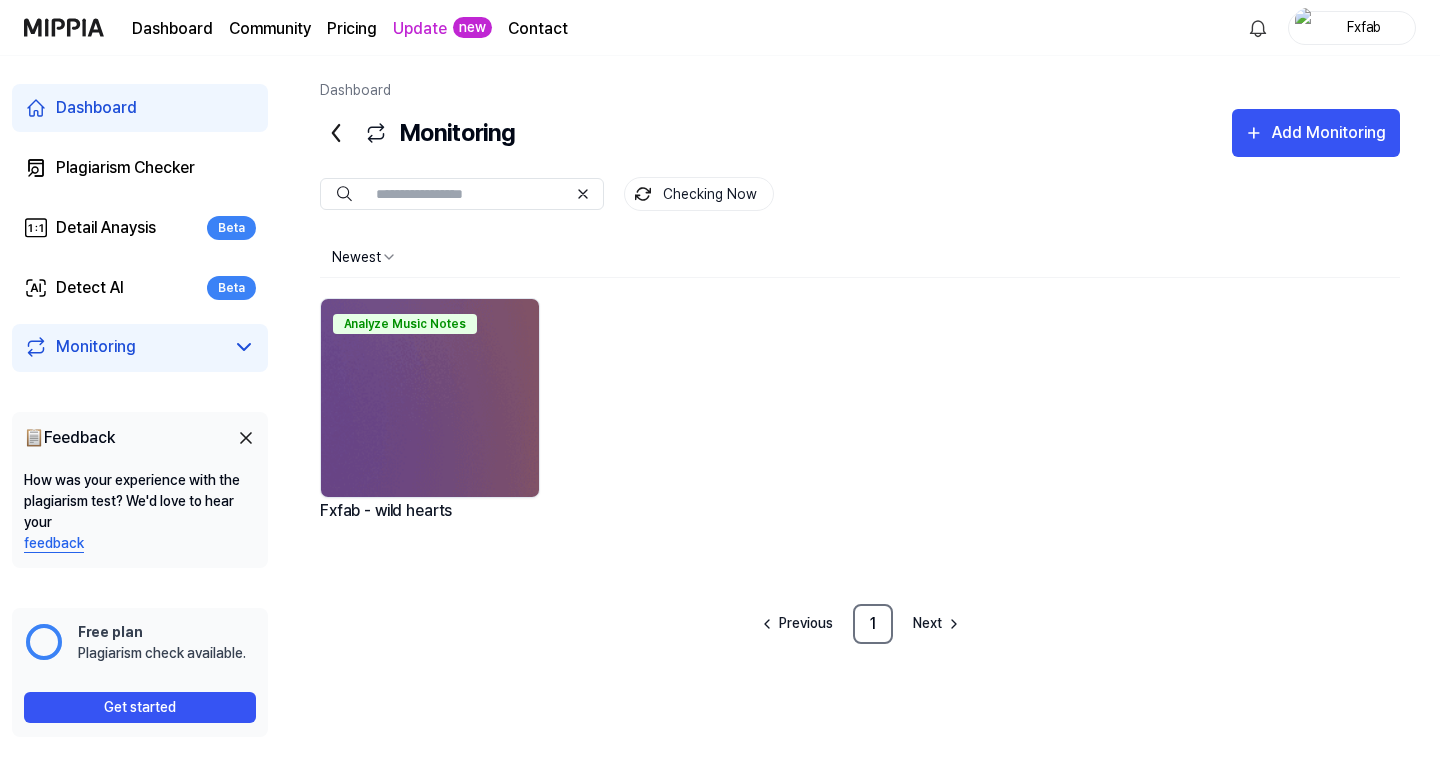 click at bounding box center (430, 398) 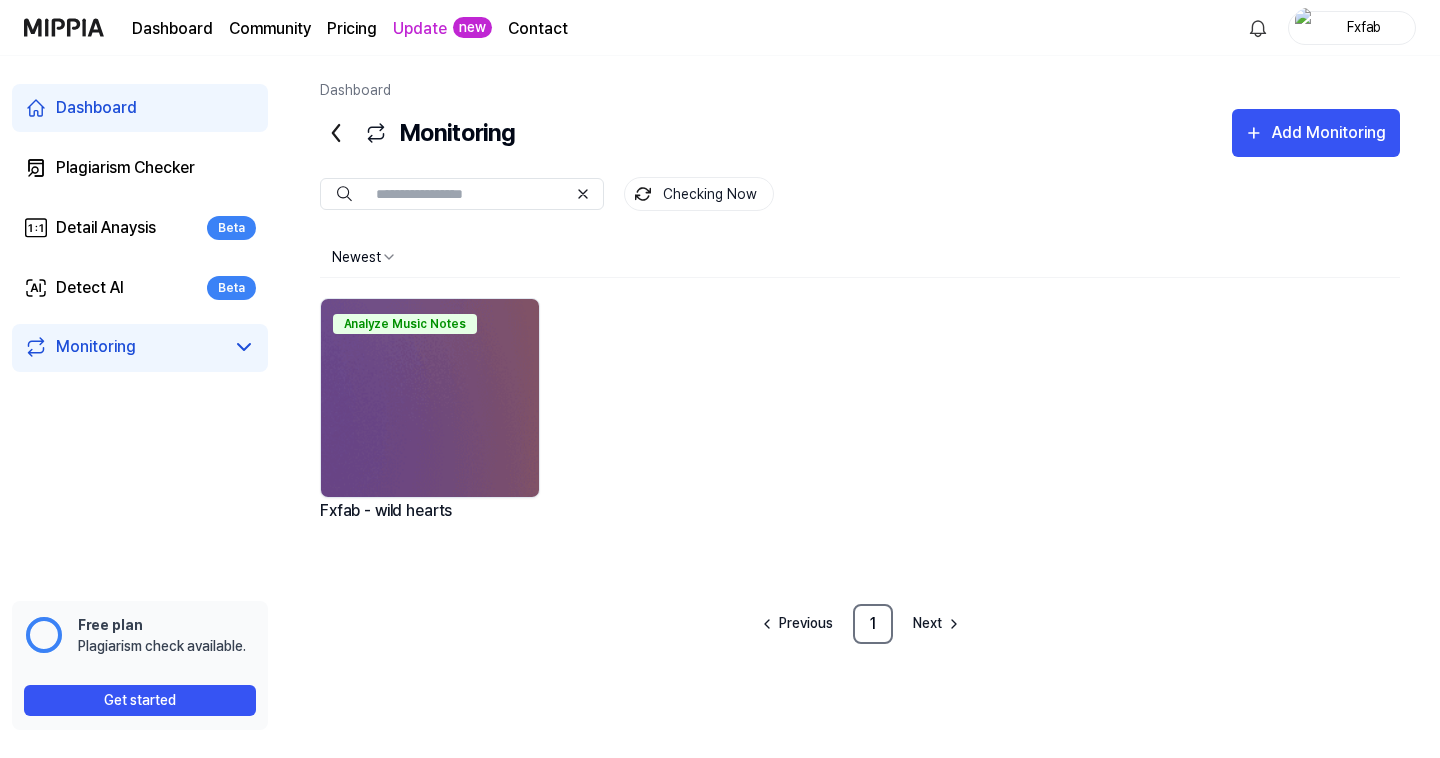 click on "Detect AI Beta" at bounding box center (140, 288) 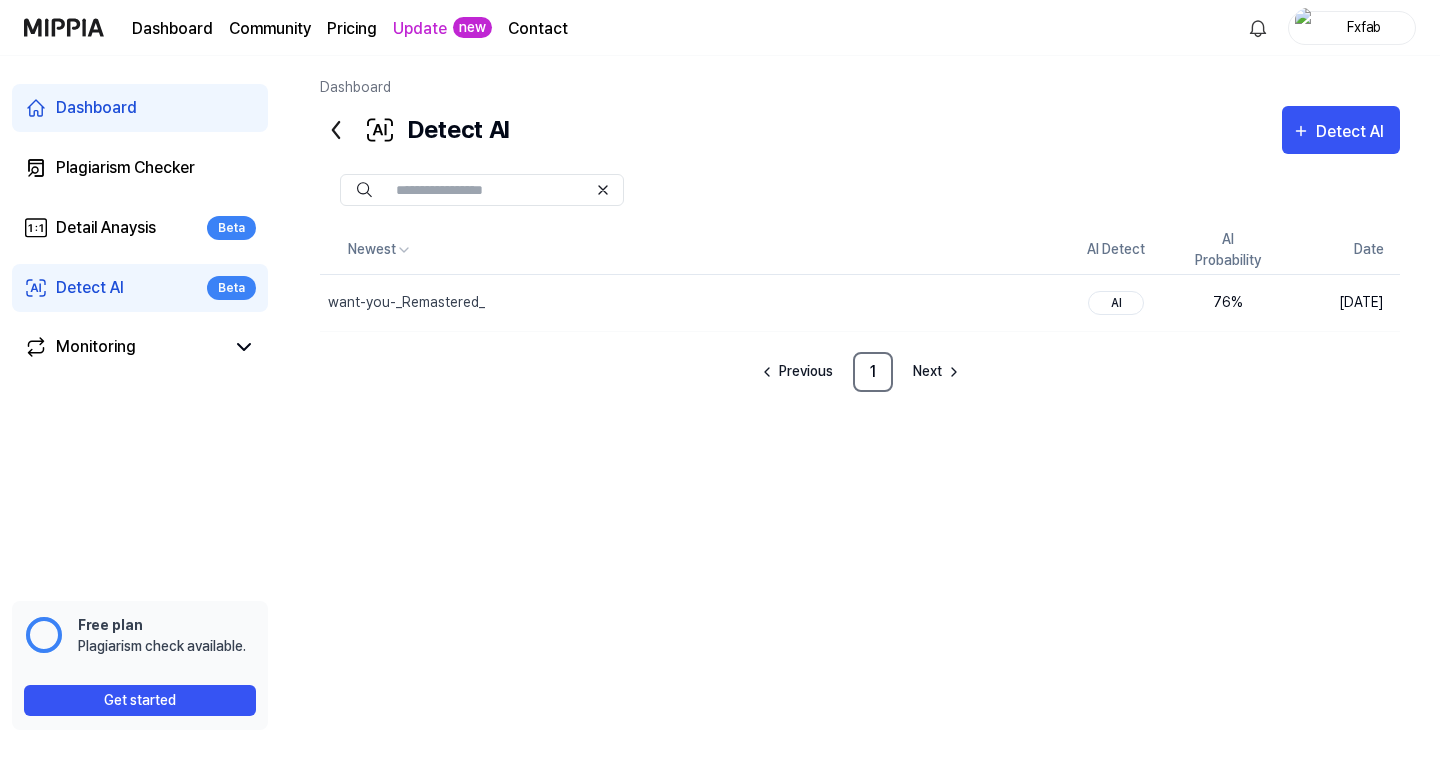 click on "want-you-_Remastered_" at bounding box center [406, 302] 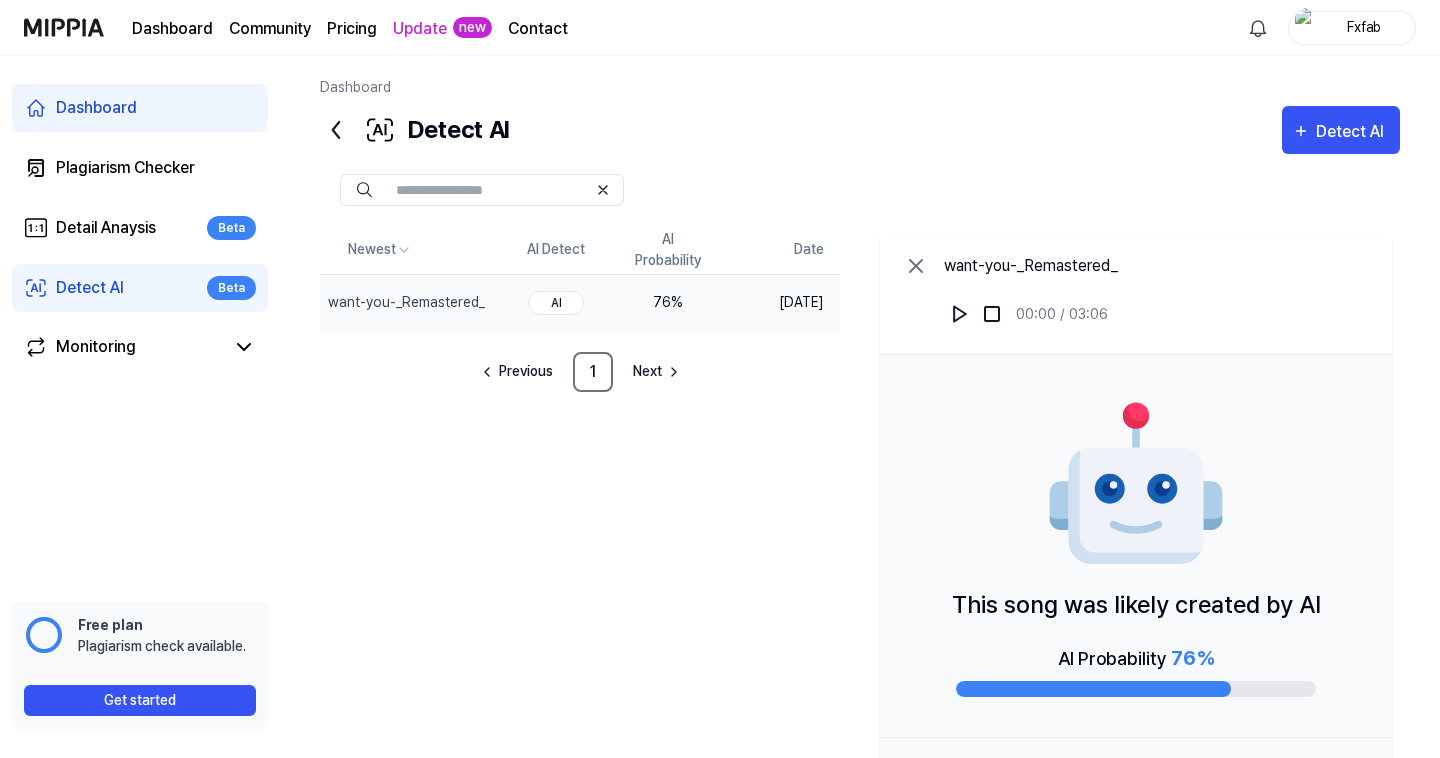 scroll, scrollTop: 26, scrollLeft: 0, axis: vertical 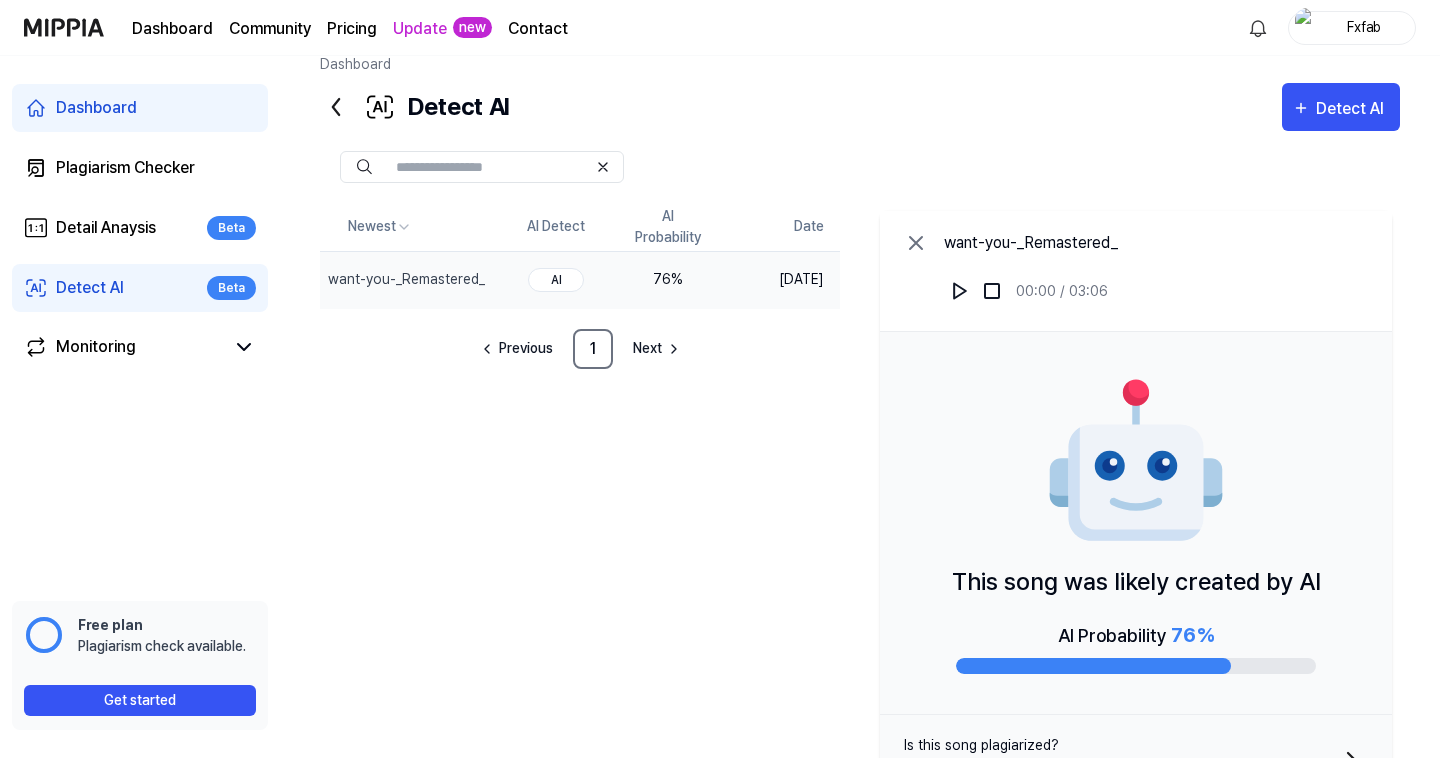 click 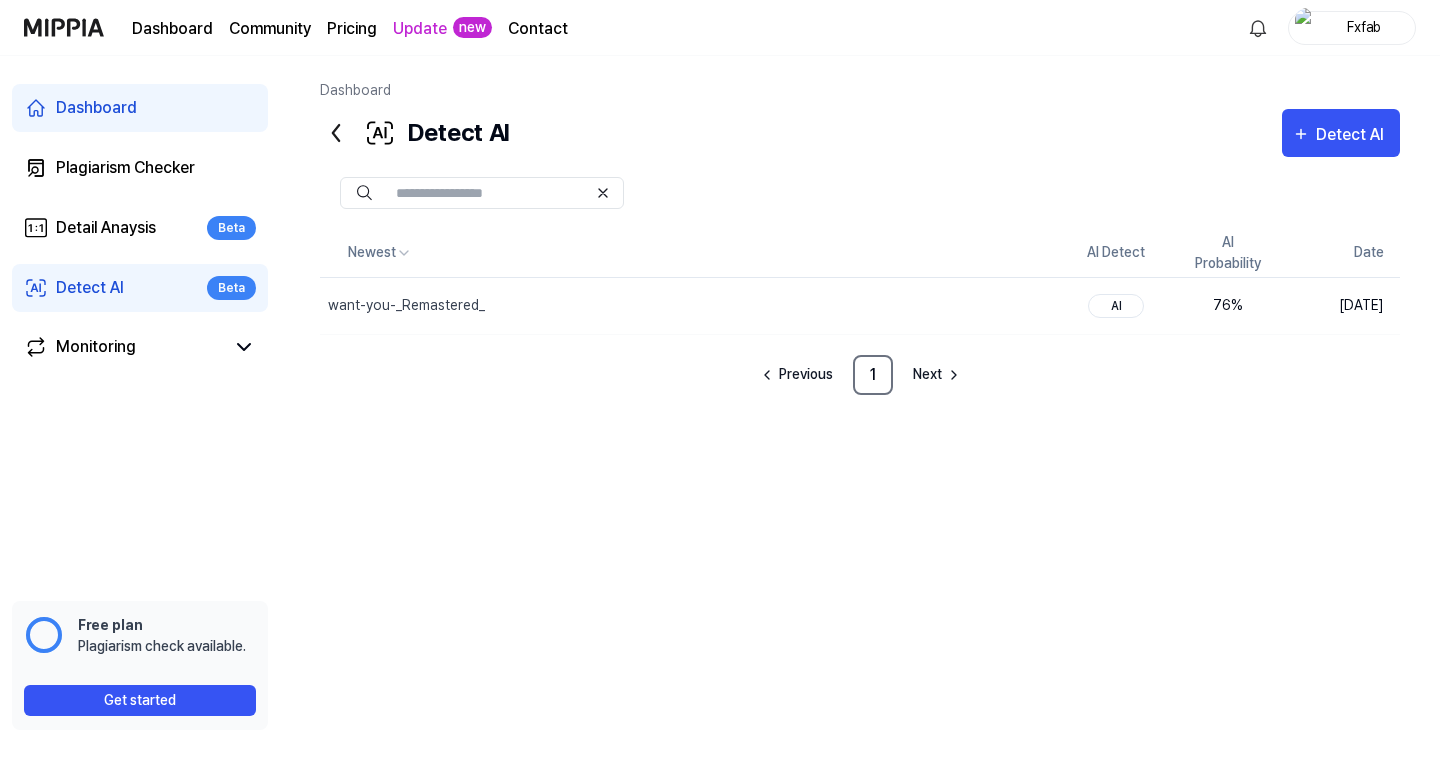 click on "Monitoring" at bounding box center (96, 347) 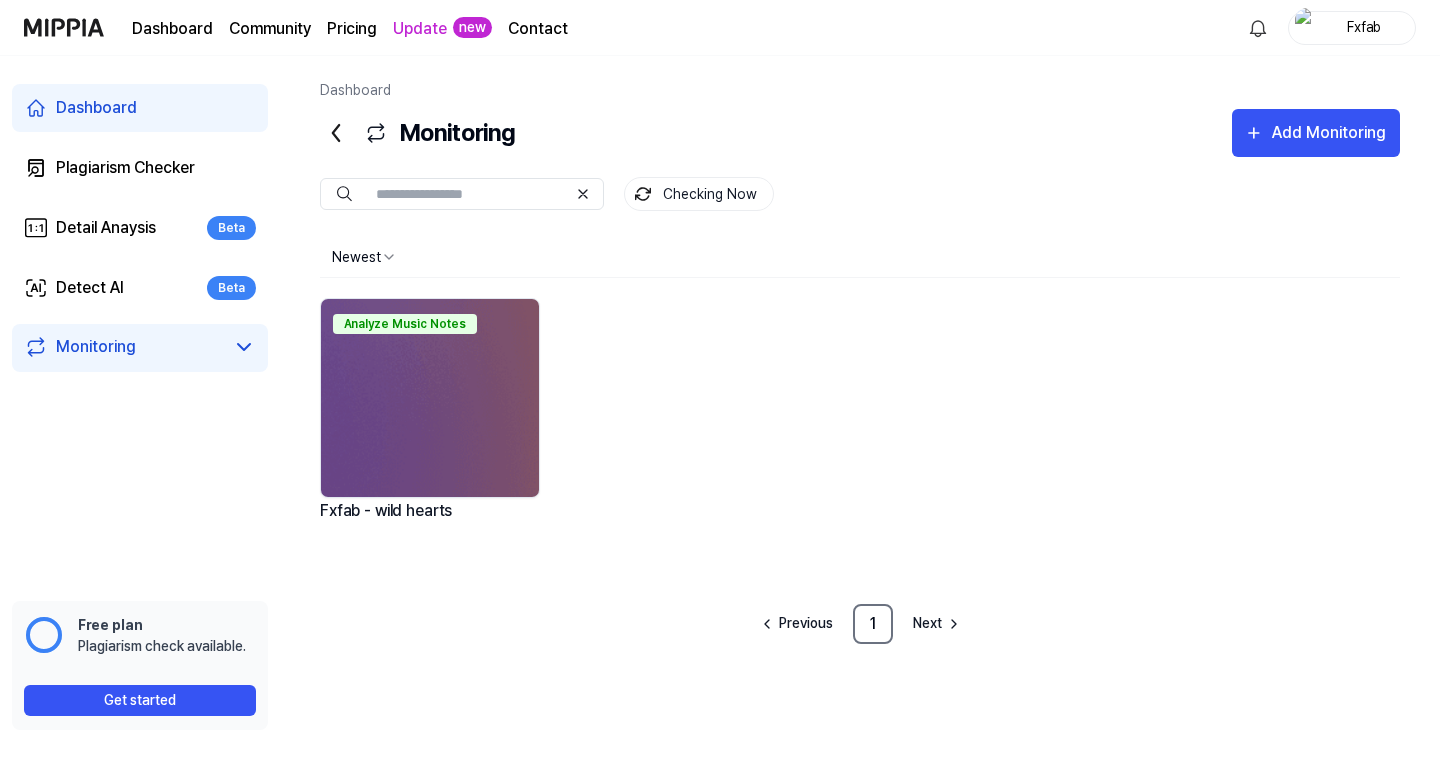 click at bounding box center (430, 398) 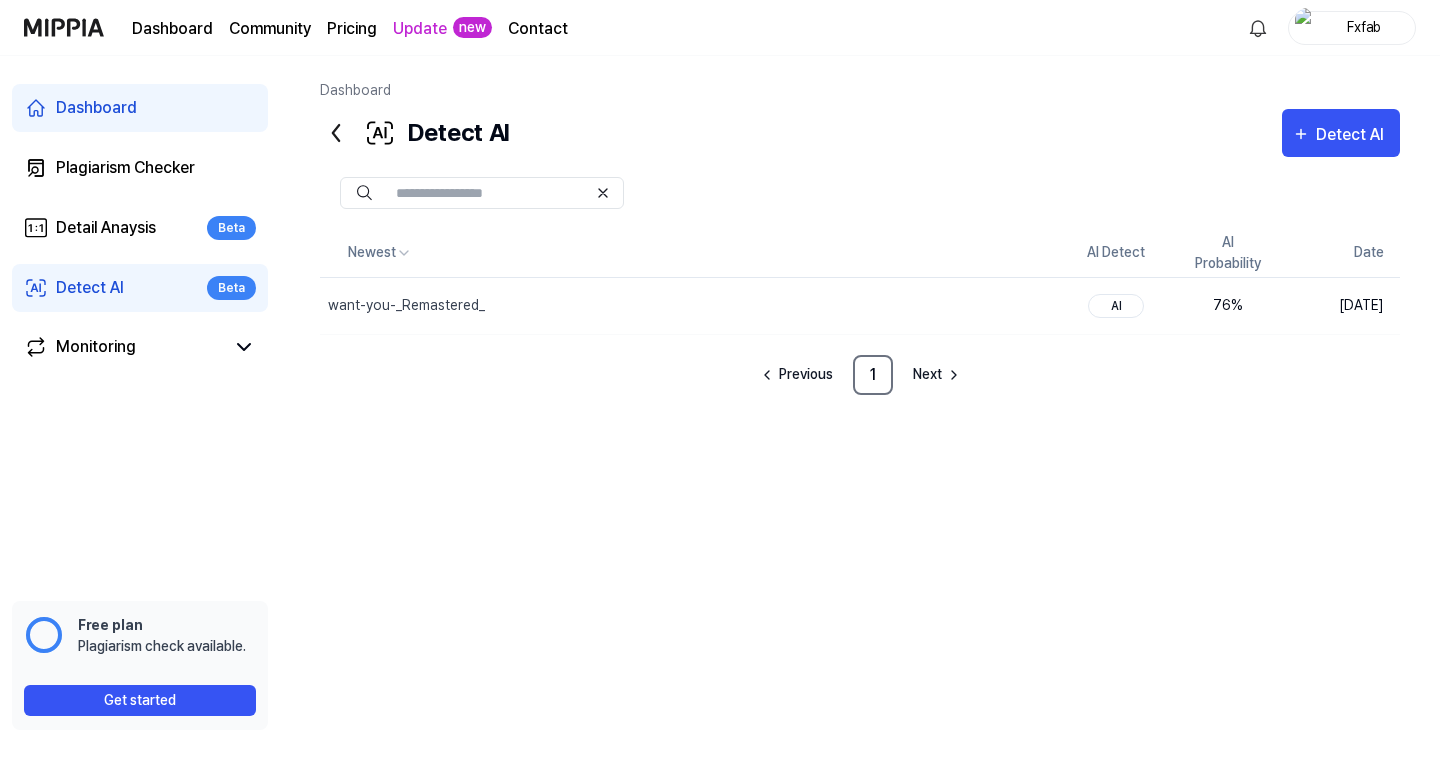 click on "Detect AI" at bounding box center [1353, 135] 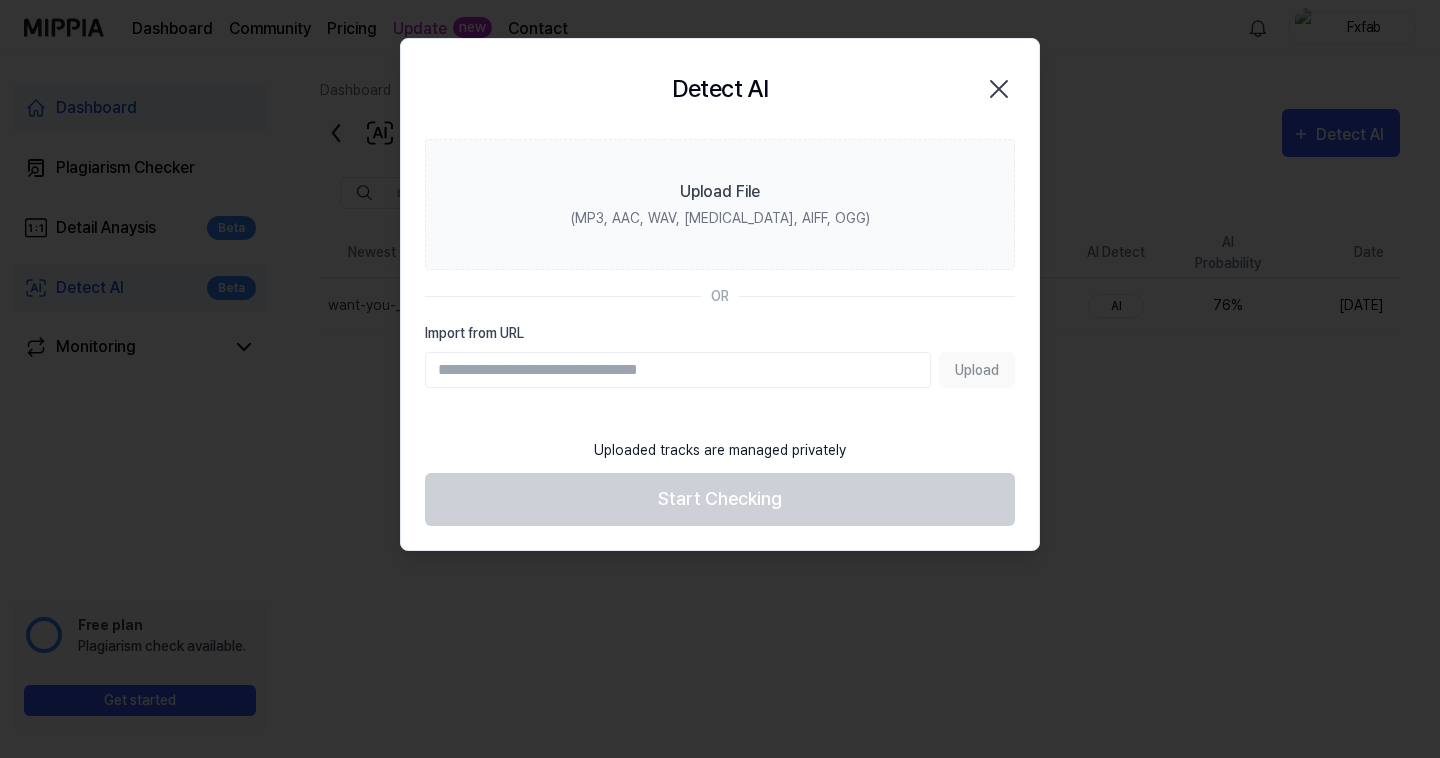 click on "(MP3, AAC, WAV, [MEDICAL_DATA], AIFF, OGG)" at bounding box center (720, 218) 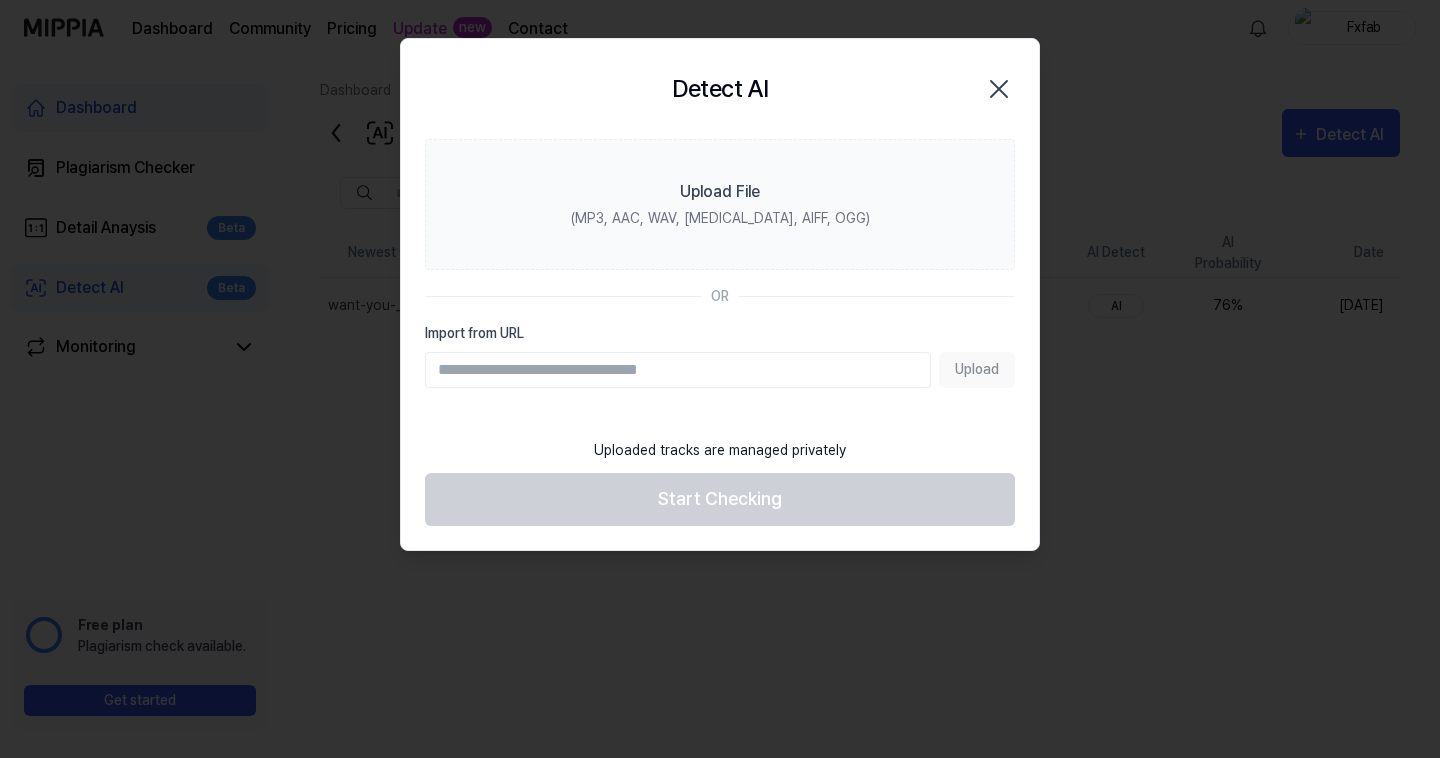 click 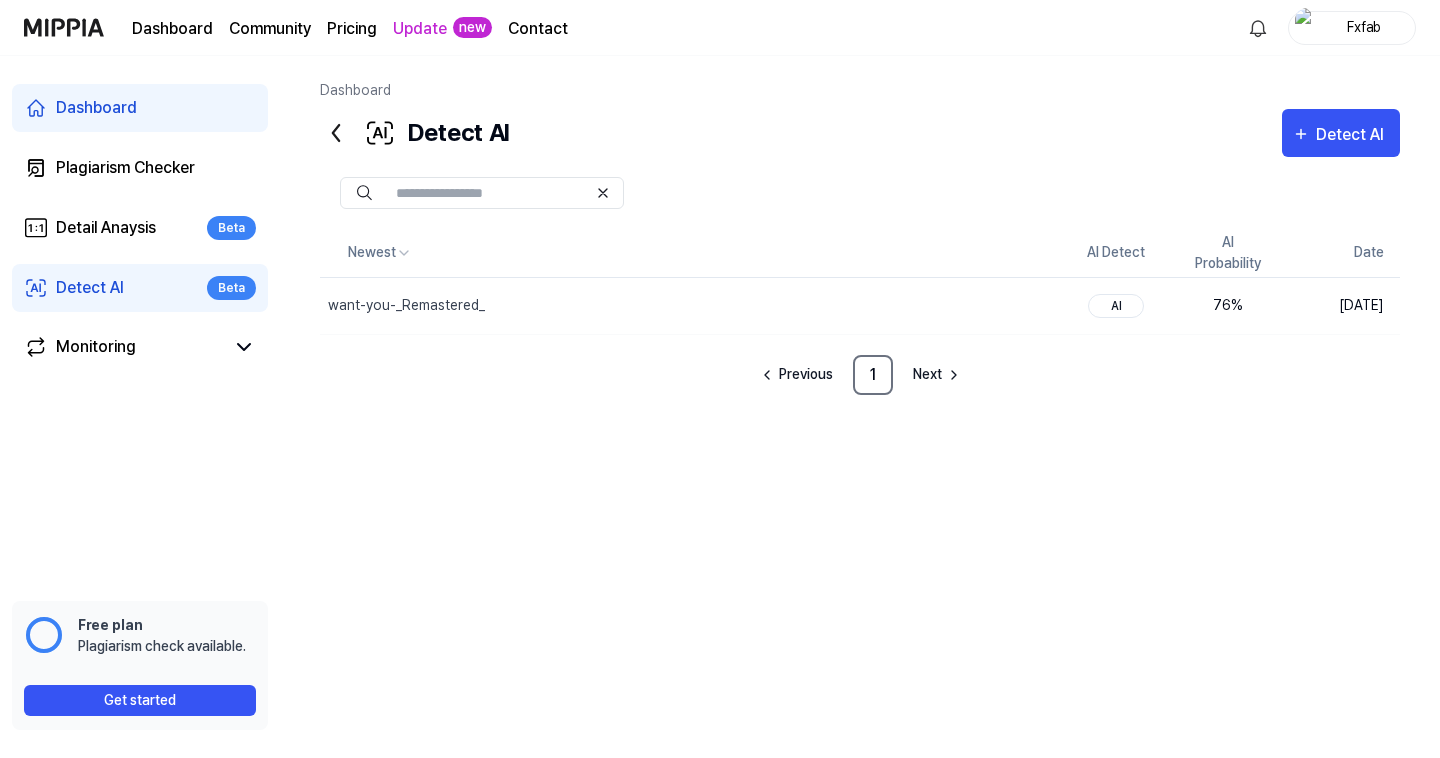 click on "Detect AI" at bounding box center [1353, 135] 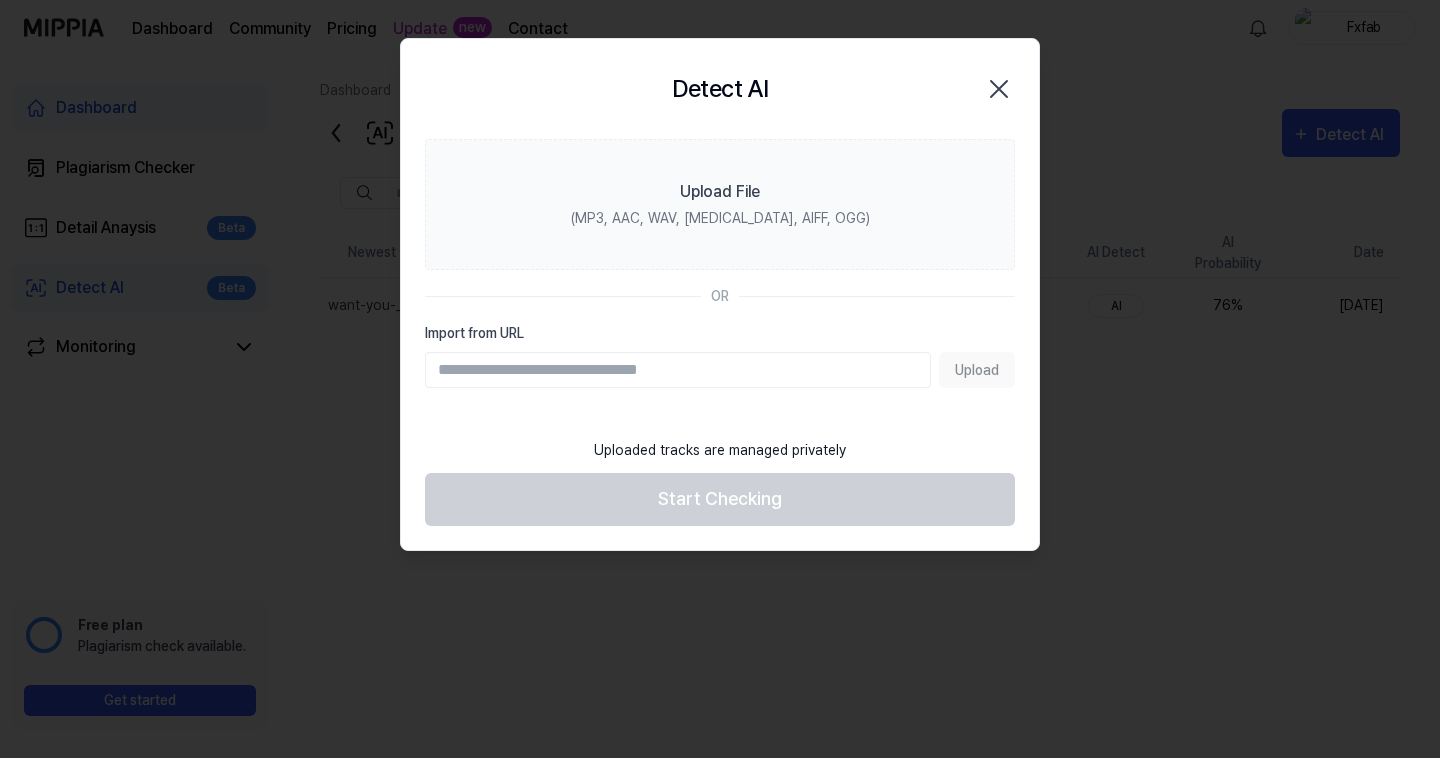 click on "Upload File (MP3, AAC, WAV, [MEDICAL_DATA], AIFF, OGG)" at bounding box center (720, 204) 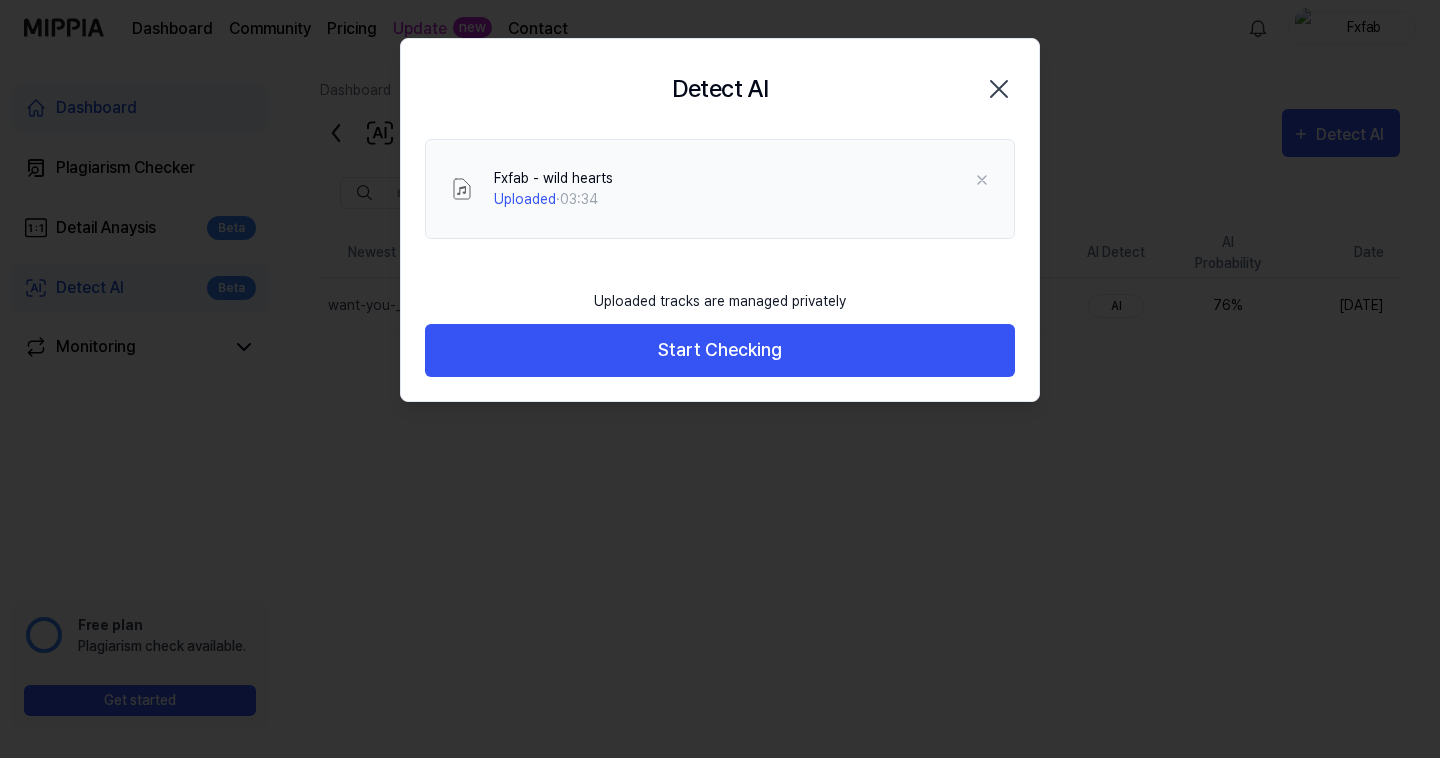 click on "Start Checking" at bounding box center (720, 350) 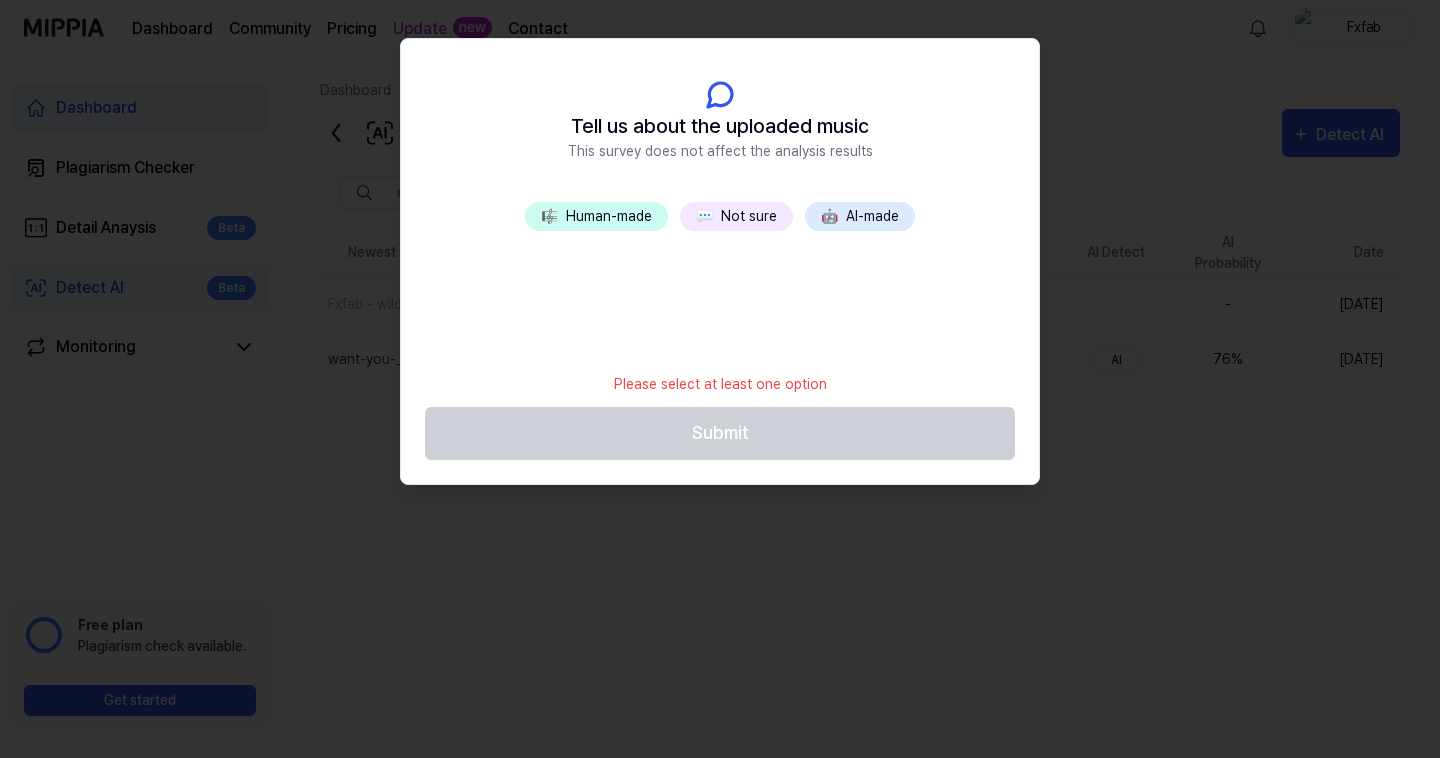 click on "🤖 AI-made" at bounding box center [860, 216] 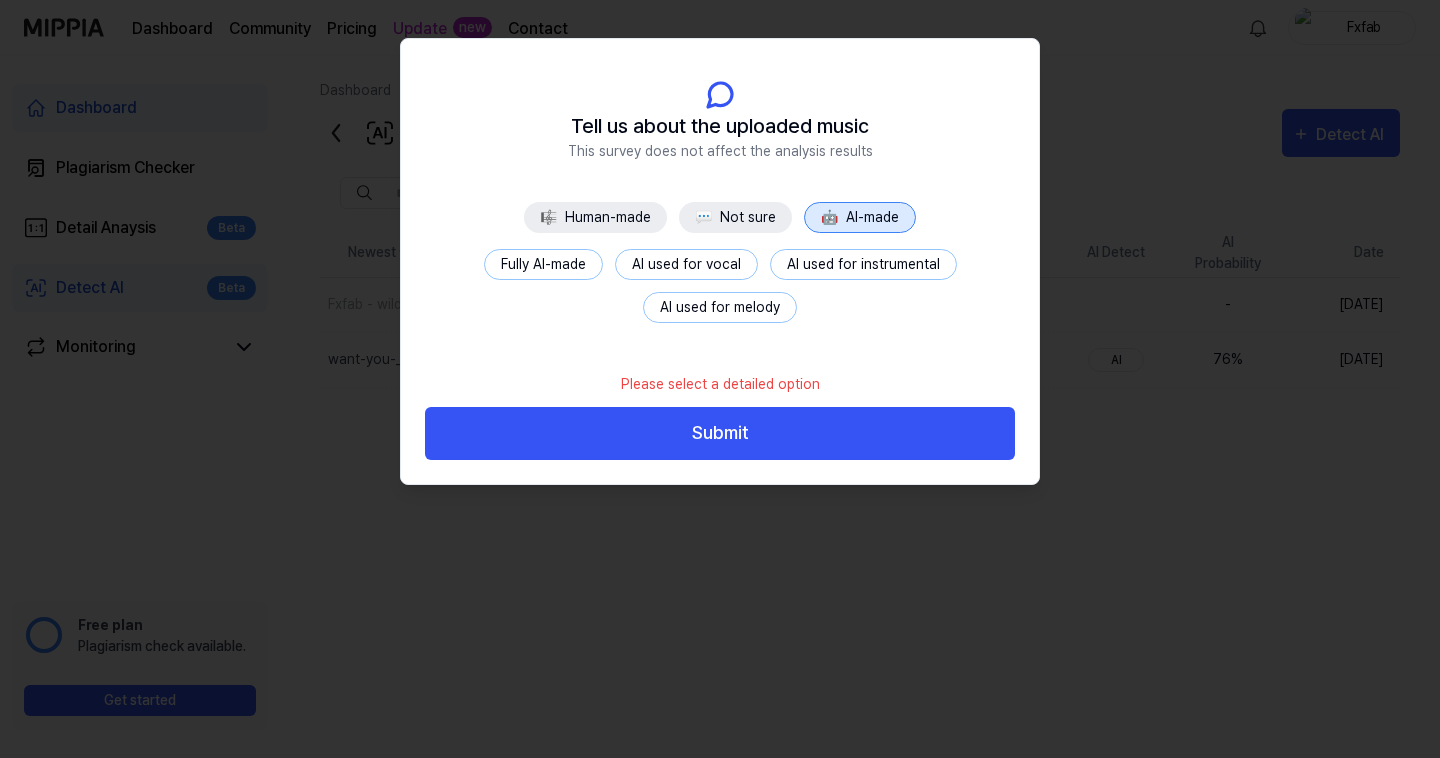 click on "Fully AI-made" at bounding box center (543, 264) 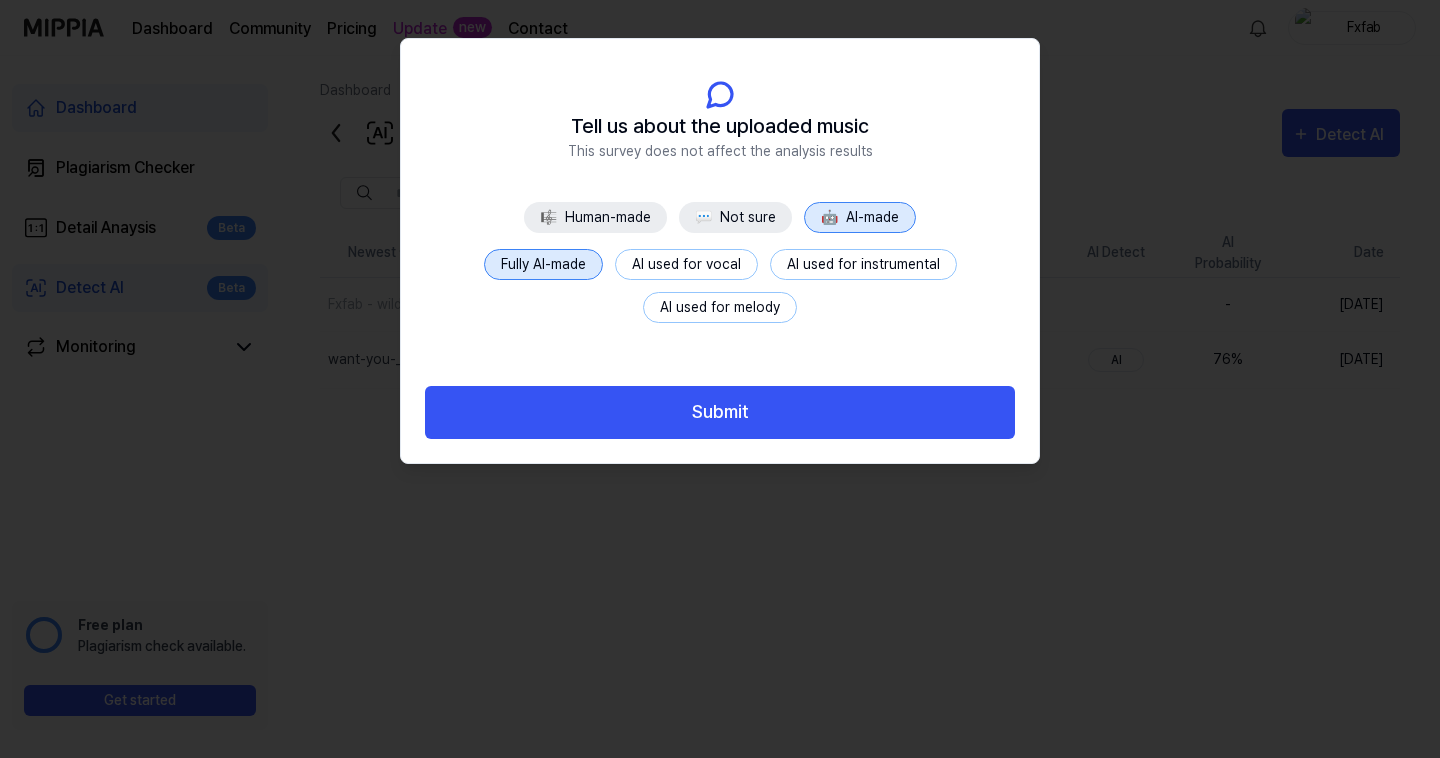 click on "Submit" at bounding box center (720, 412) 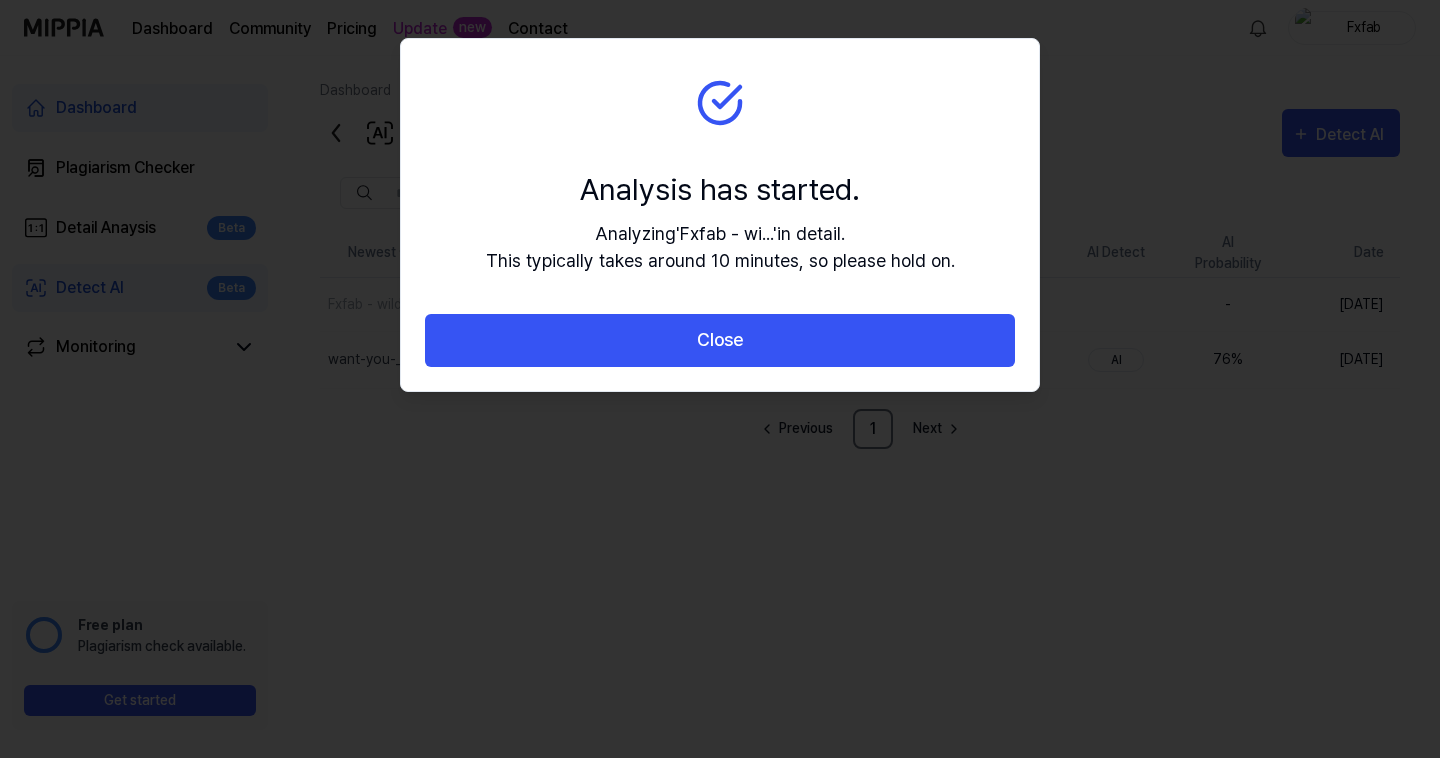 click on "Close" at bounding box center [720, 340] 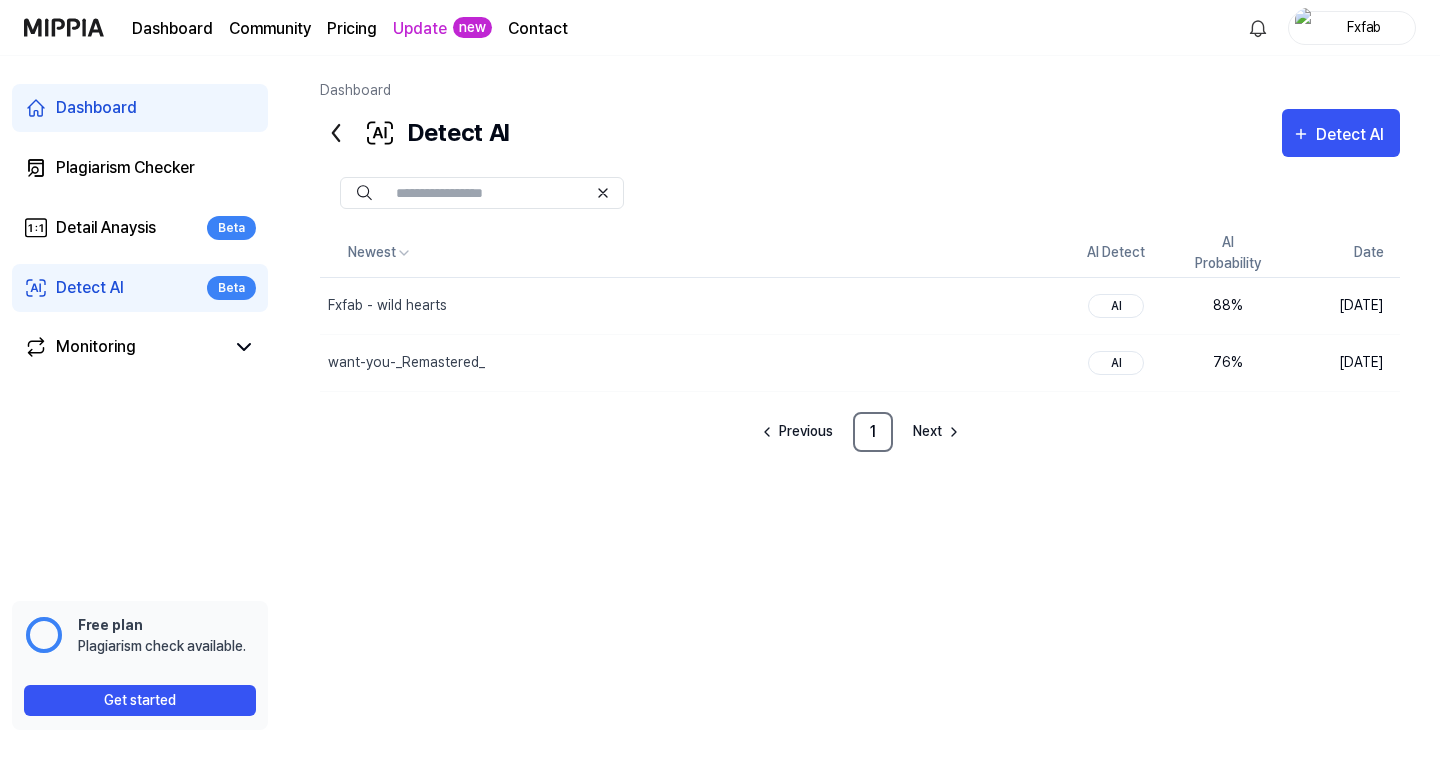 click on "AI Probability" at bounding box center (1228, 253) 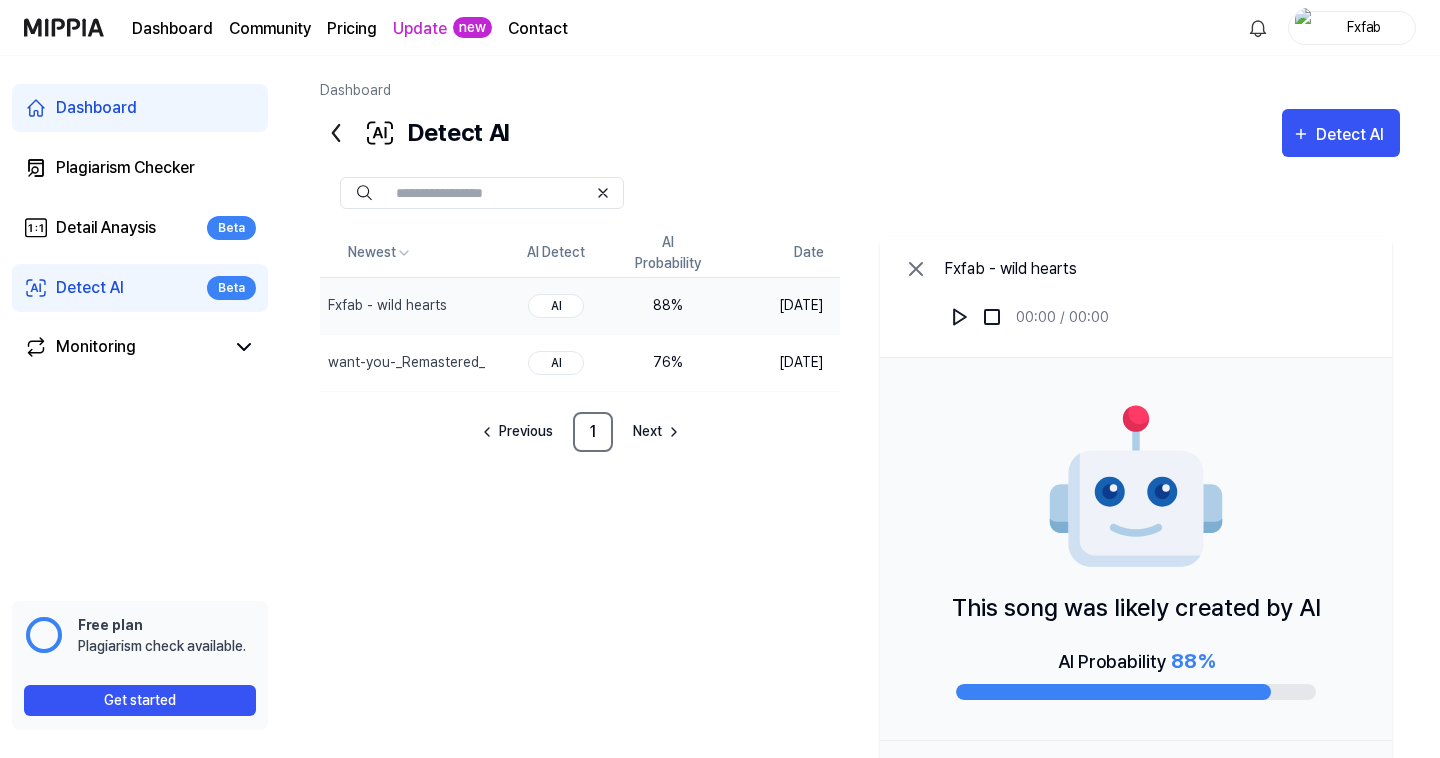 scroll, scrollTop: 26, scrollLeft: 0, axis: vertical 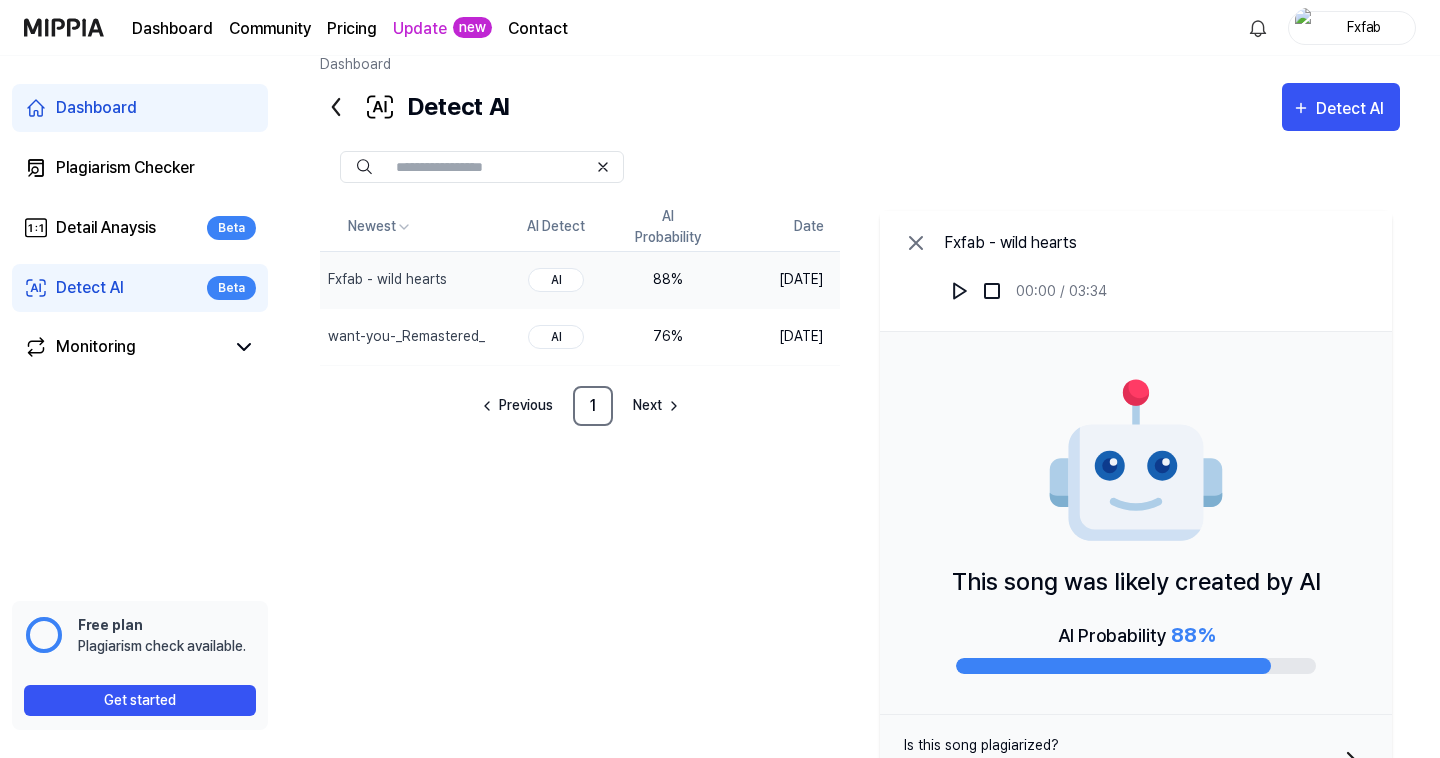 click on "want-you-_Remastered_" at bounding box center [410, 337] 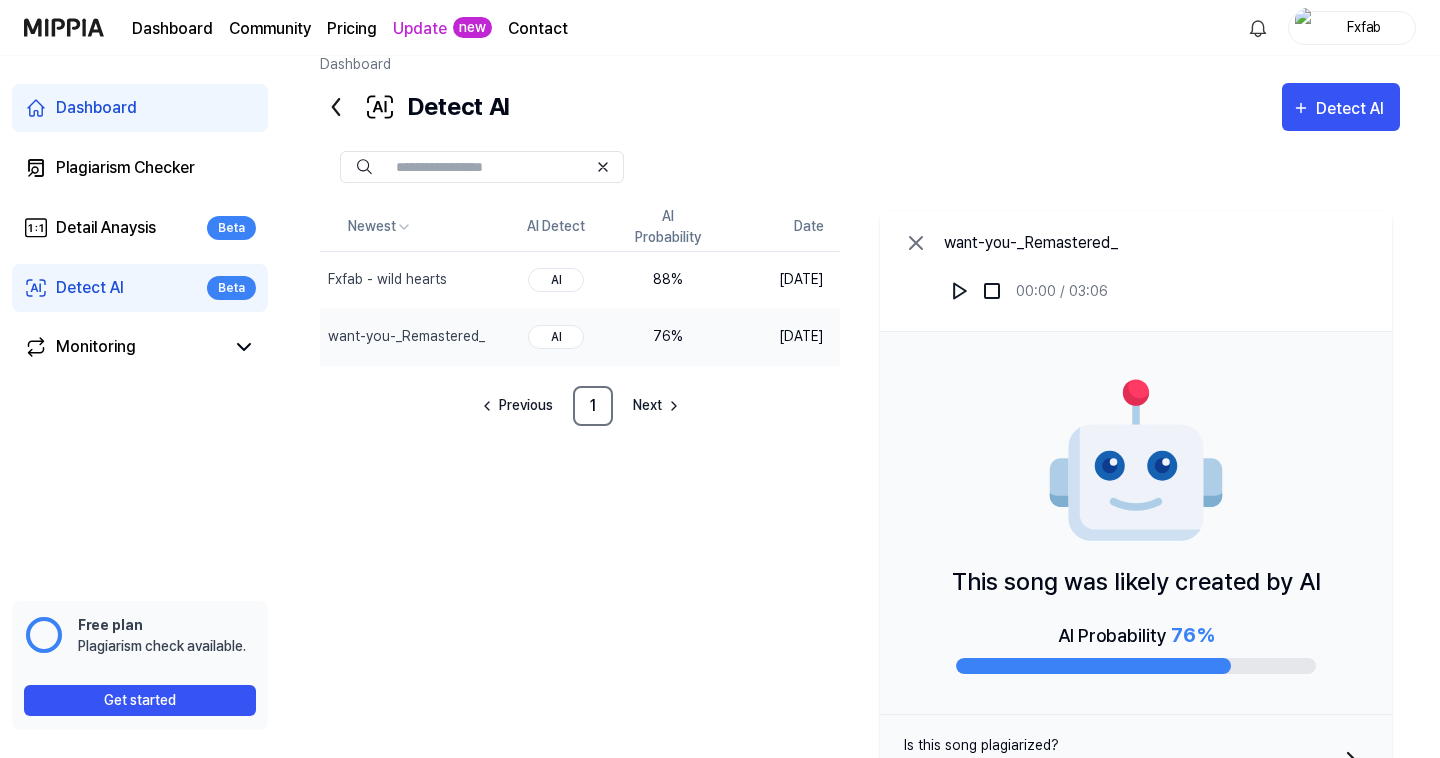 click on "Fxfab - wild hearts" at bounding box center [387, 279] 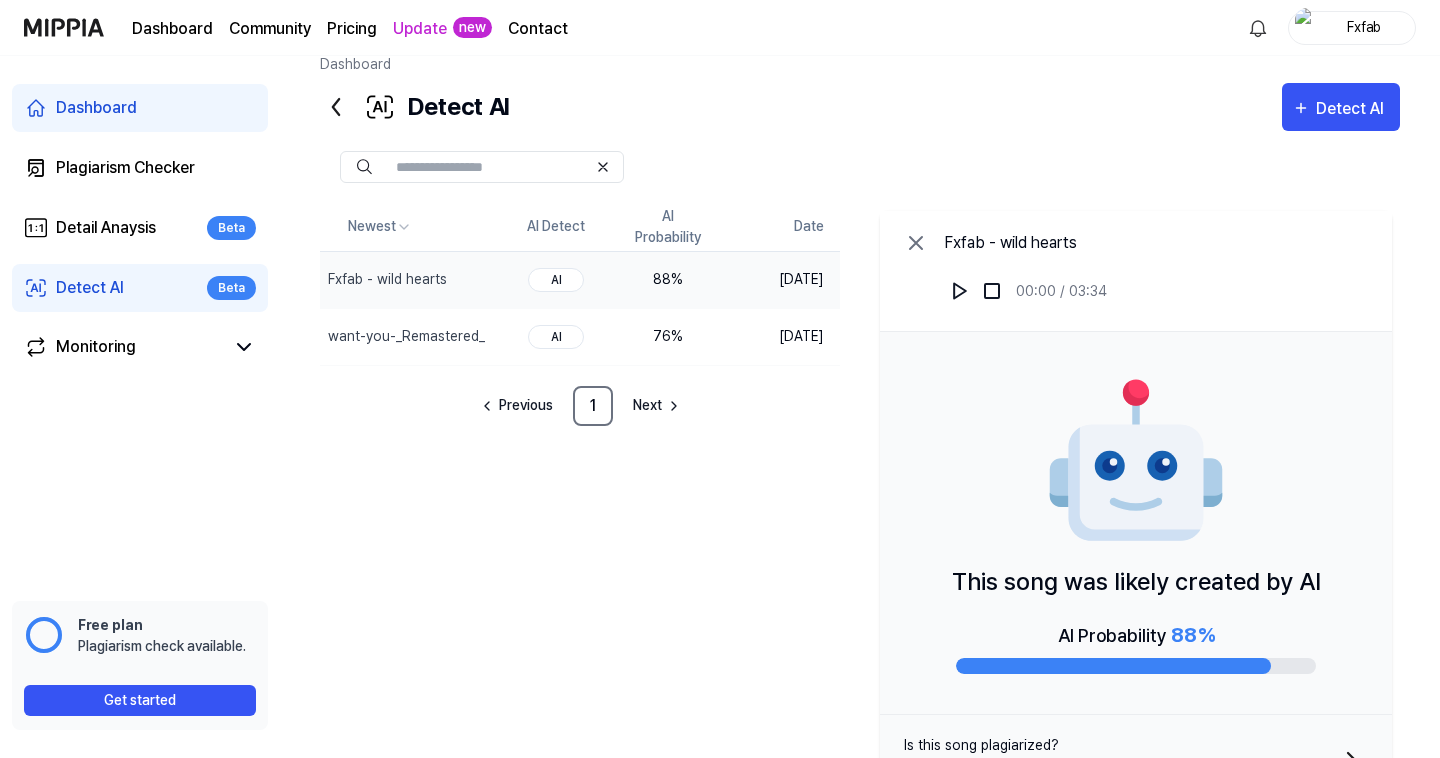 click 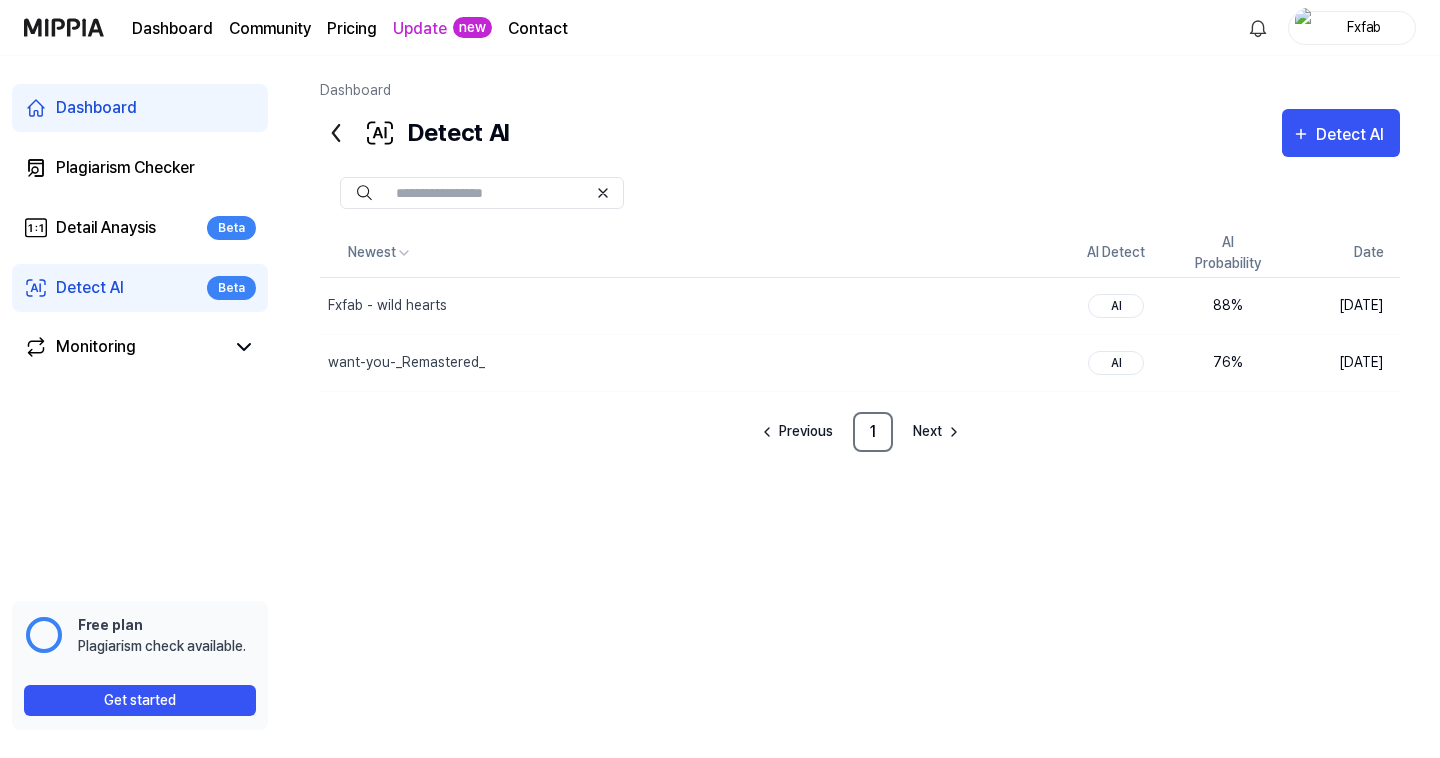 click on "Monitoring" at bounding box center [124, 347] 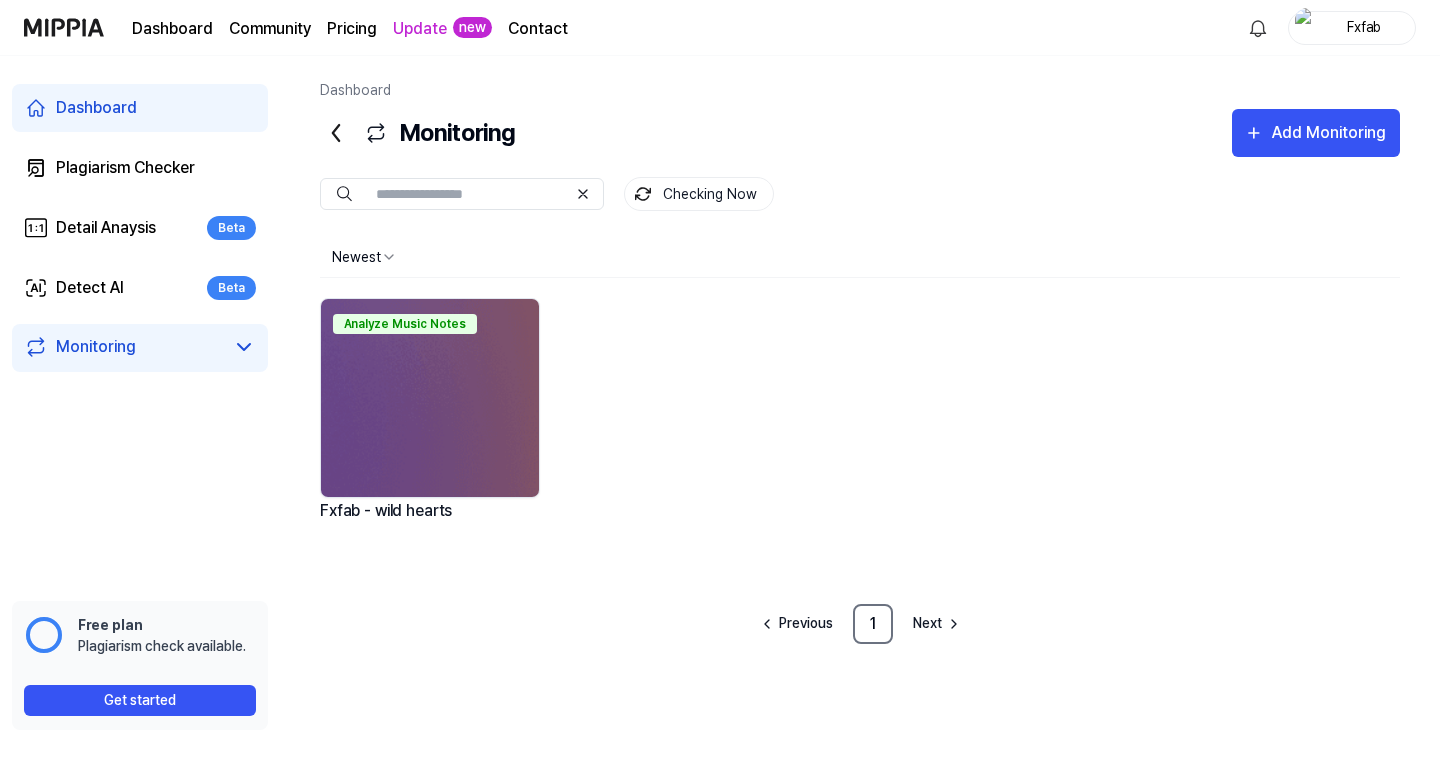 click at bounding box center [430, 398] 